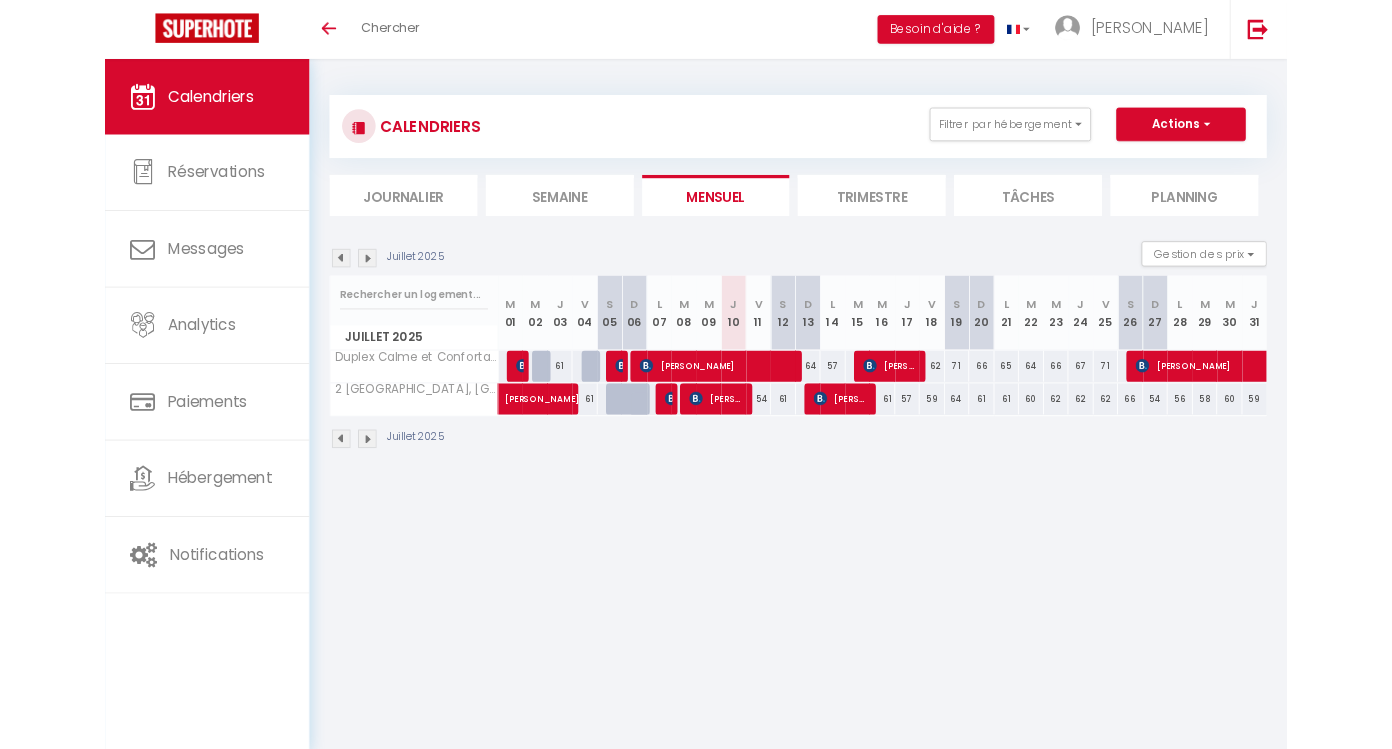 scroll, scrollTop: 0, scrollLeft: 0, axis: both 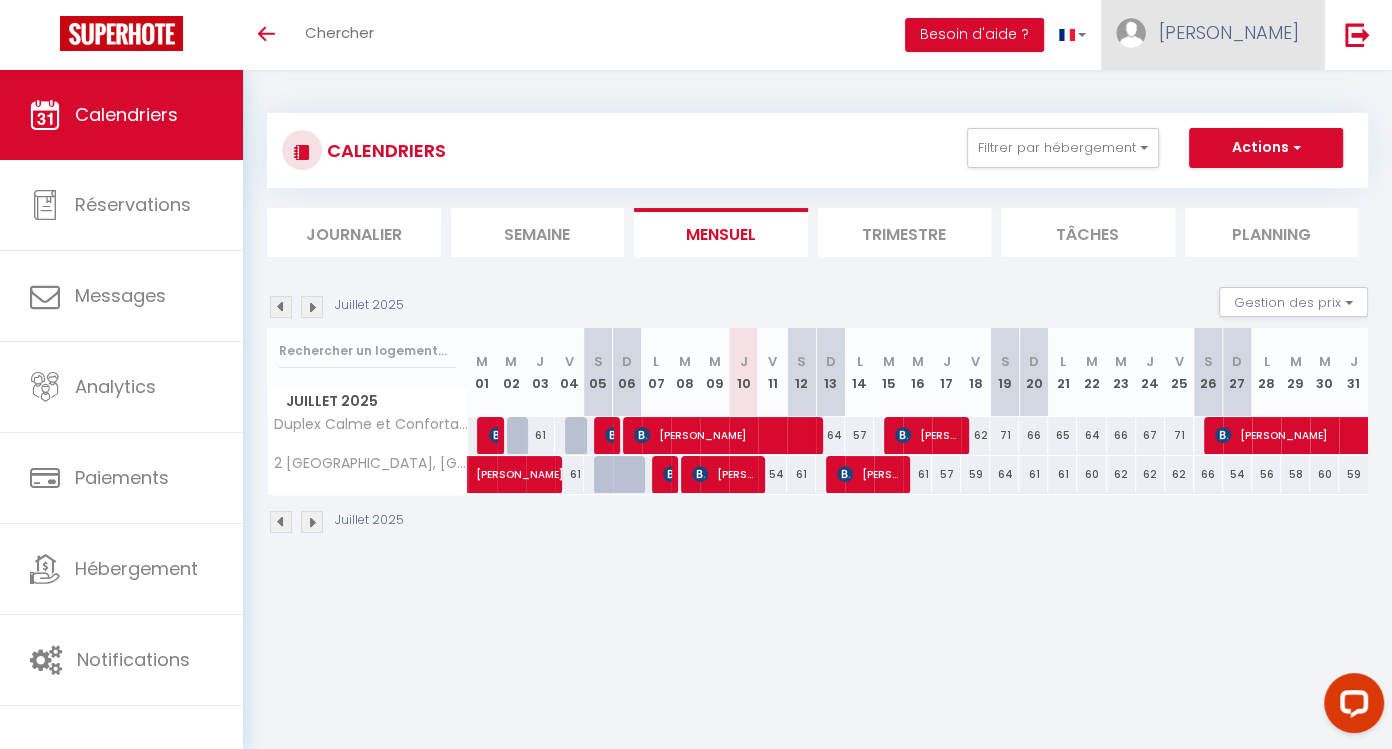 click on "[PERSON_NAME]" at bounding box center [1229, 32] 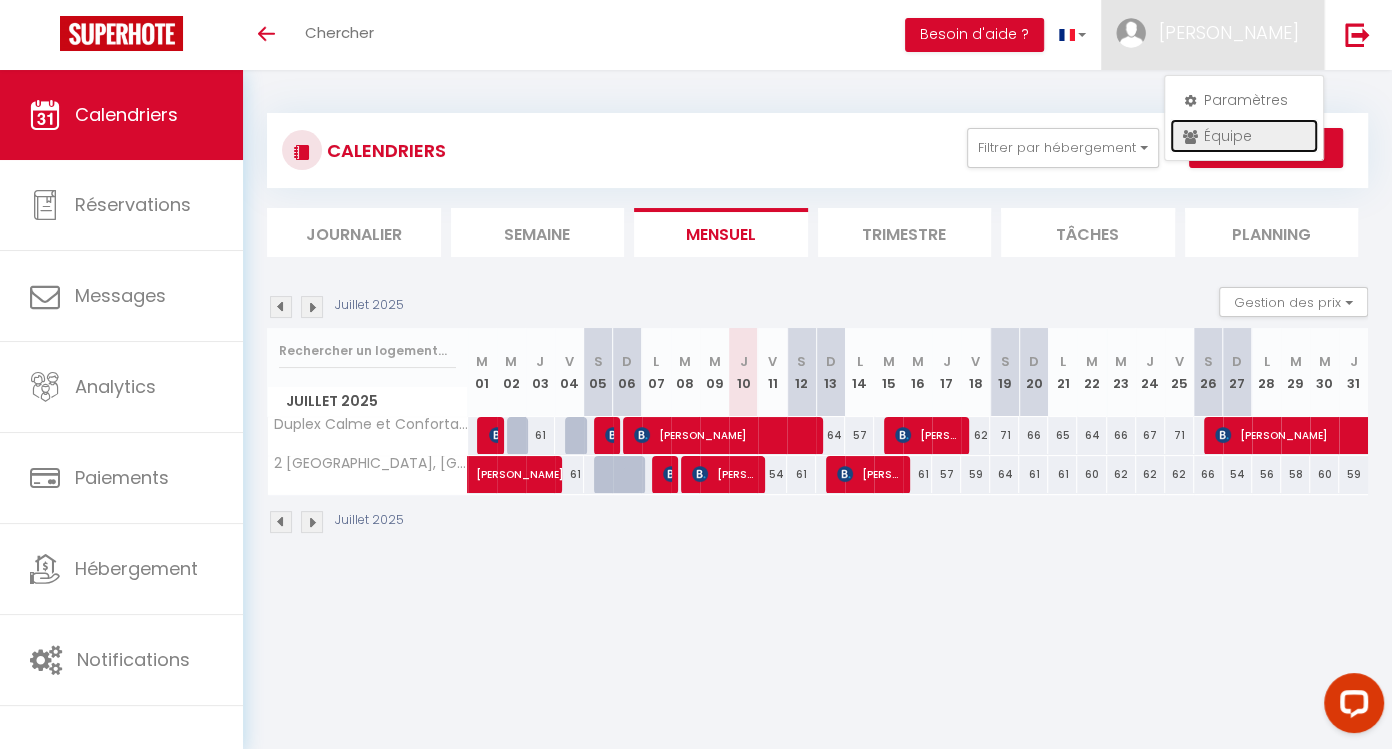 click on "Équipe" at bounding box center [1244, 136] 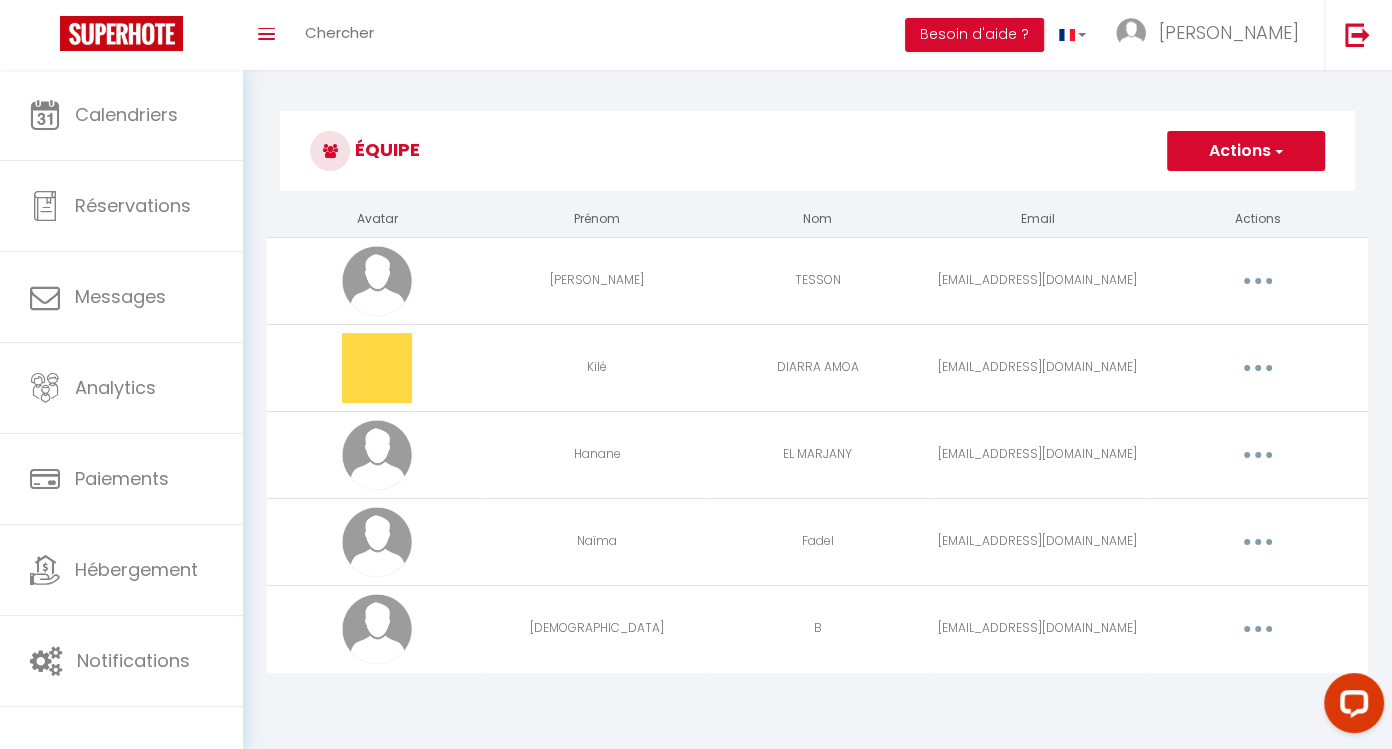 click at bounding box center (1258, 368) 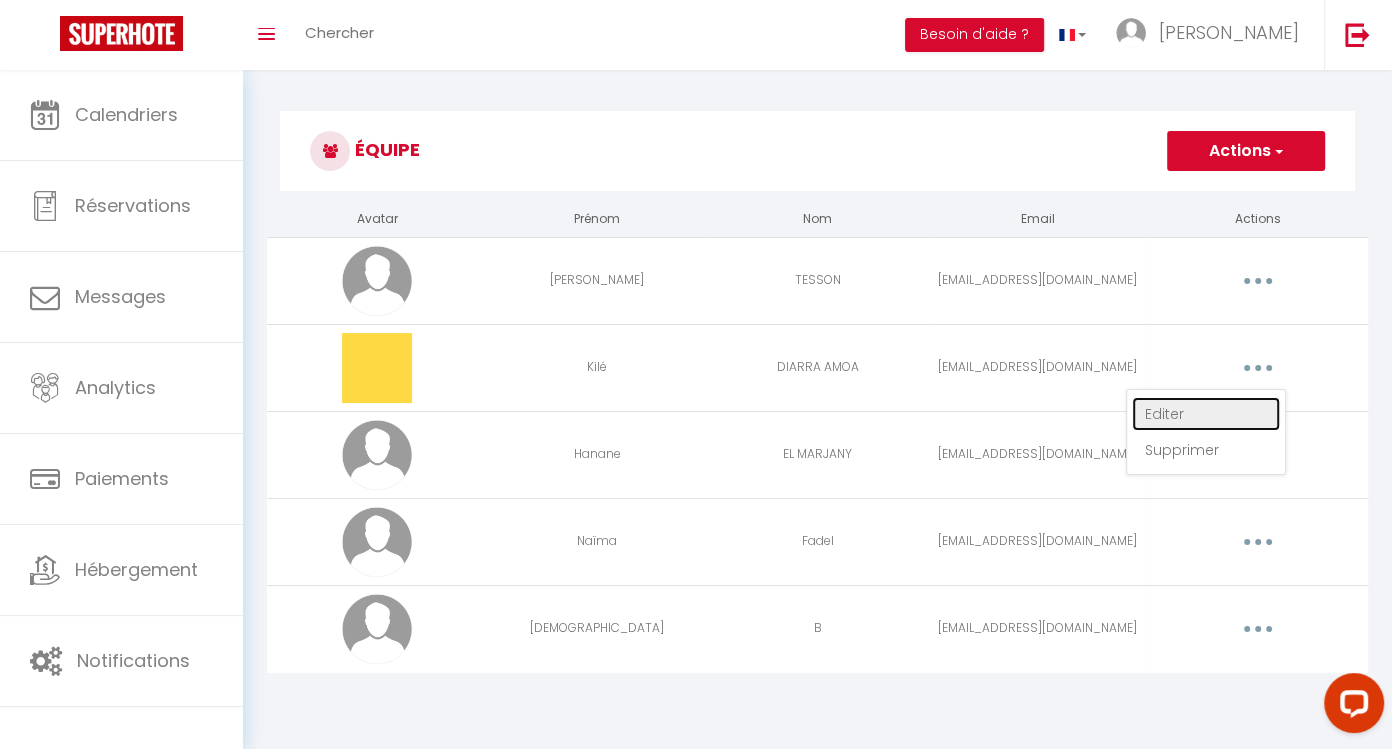 click on "Editer" at bounding box center (1206, 414) 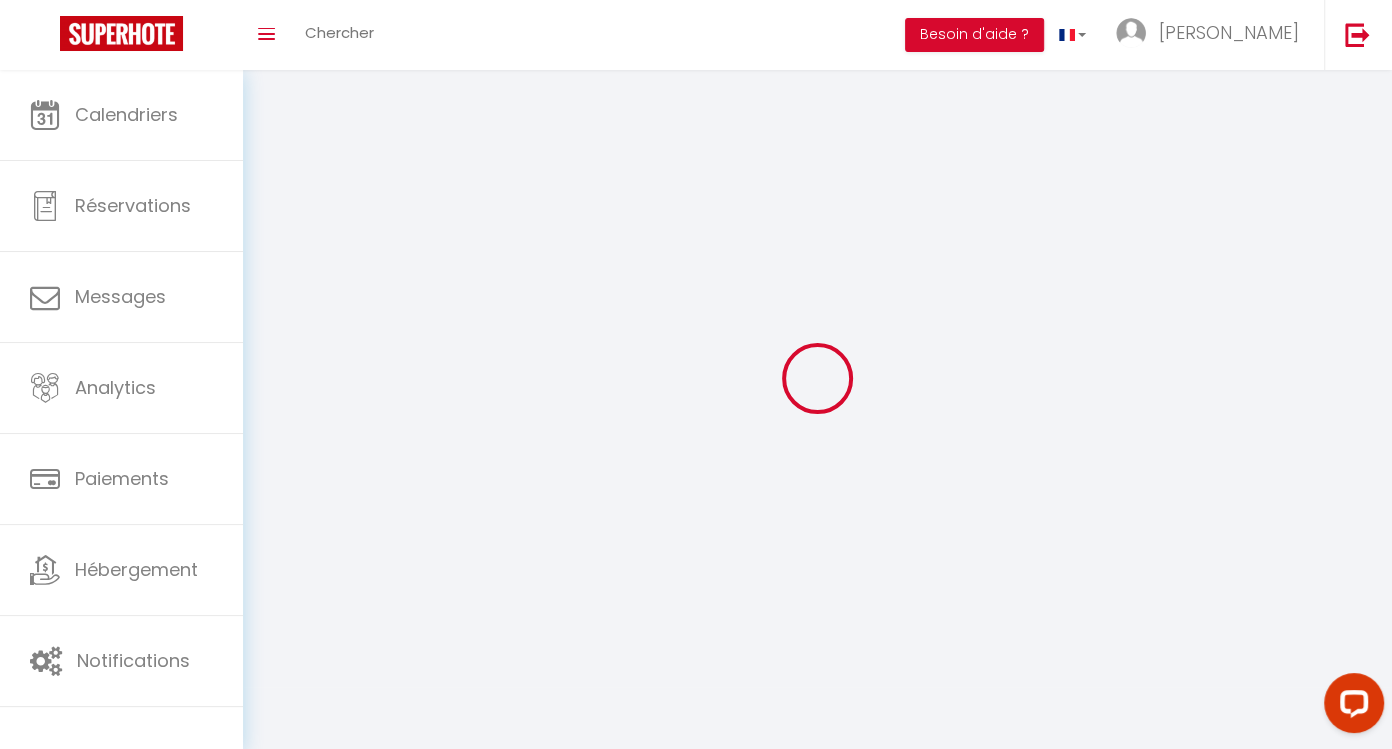 type on "Kilé" 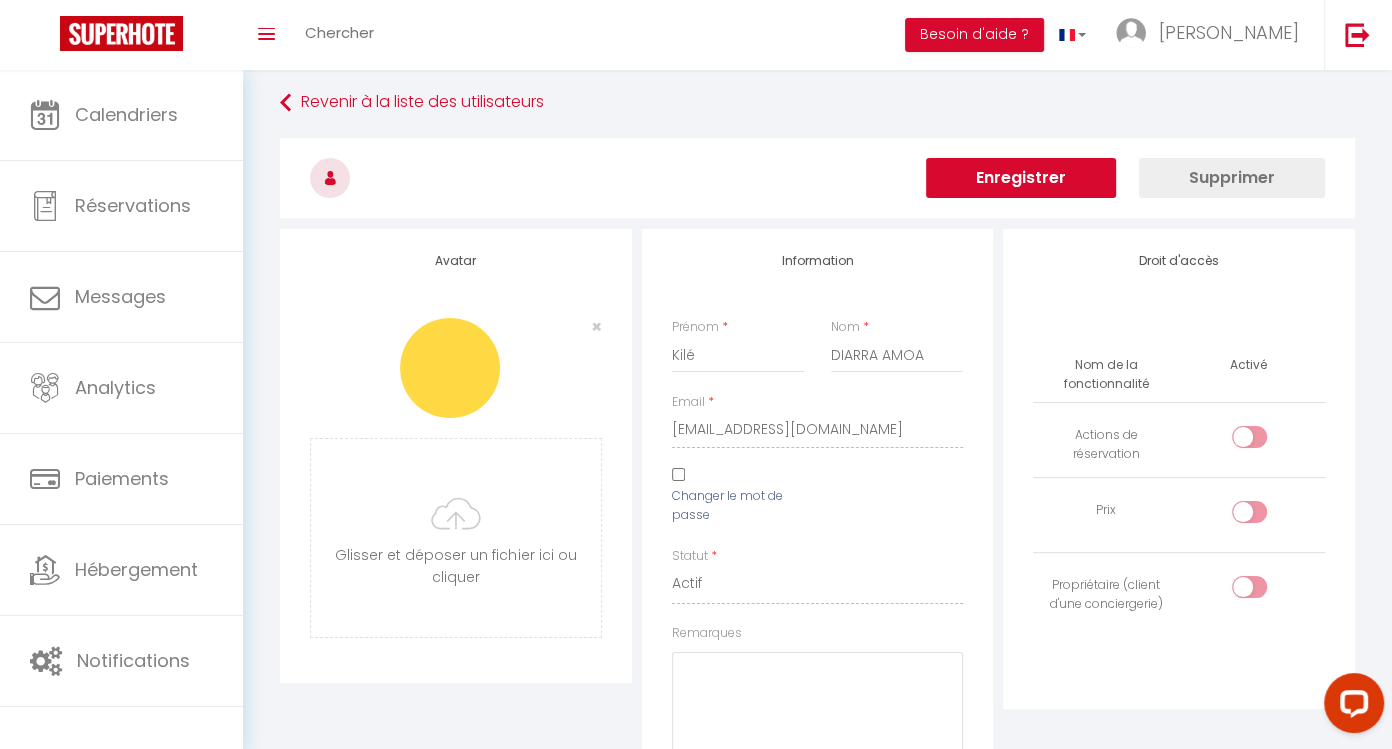 scroll, scrollTop: 0, scrollLeft: 0, axis: both 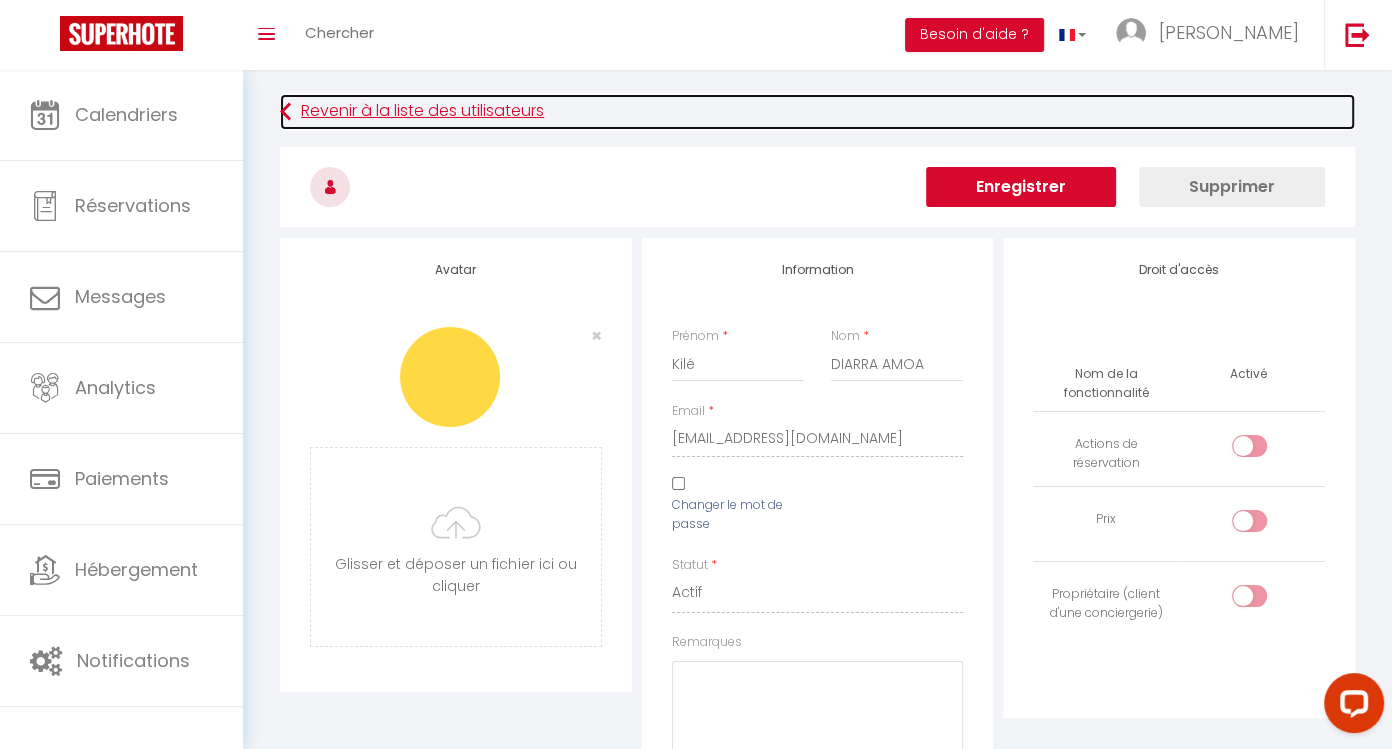 click on "Revenir à la liste des utilisateurs" at bounding box center (817, 112) 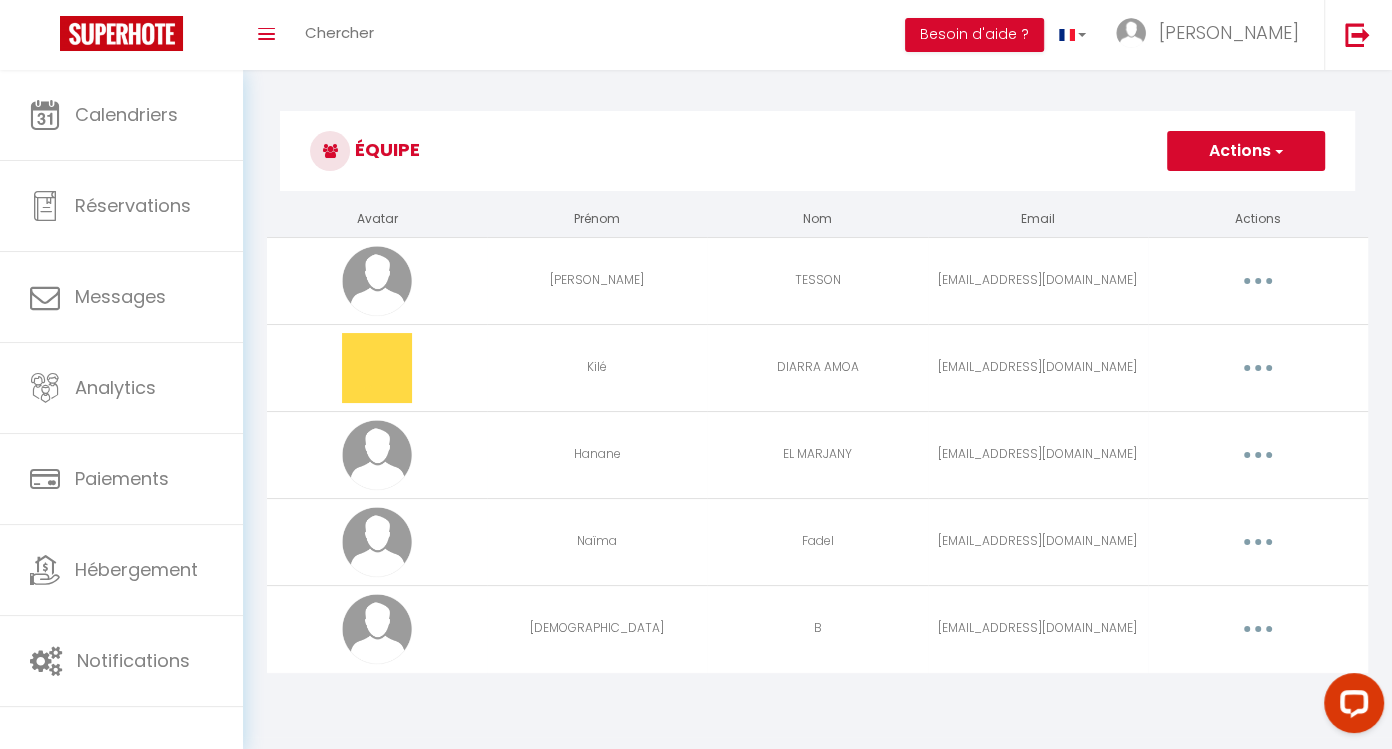 click at bounding box center [1258, 455] 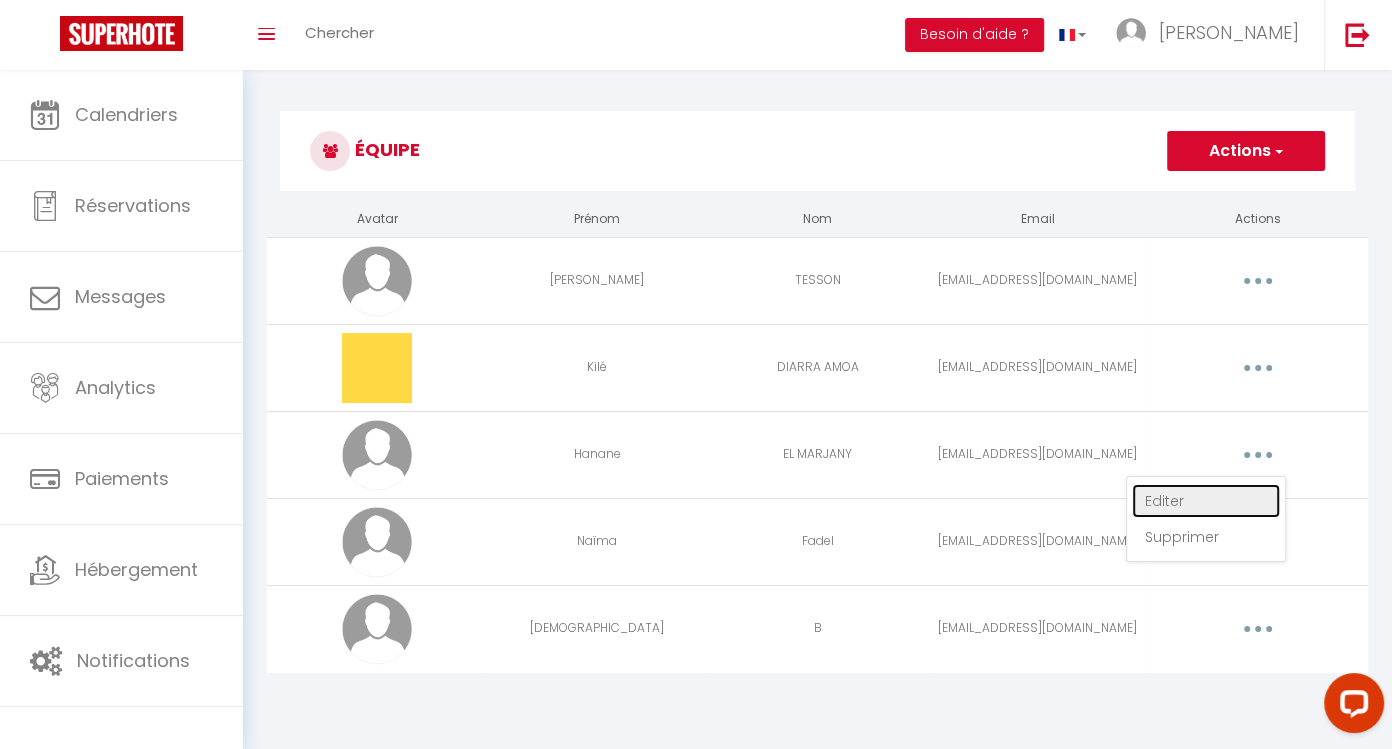 click on "Editer" at bounding box center (1206, 501) 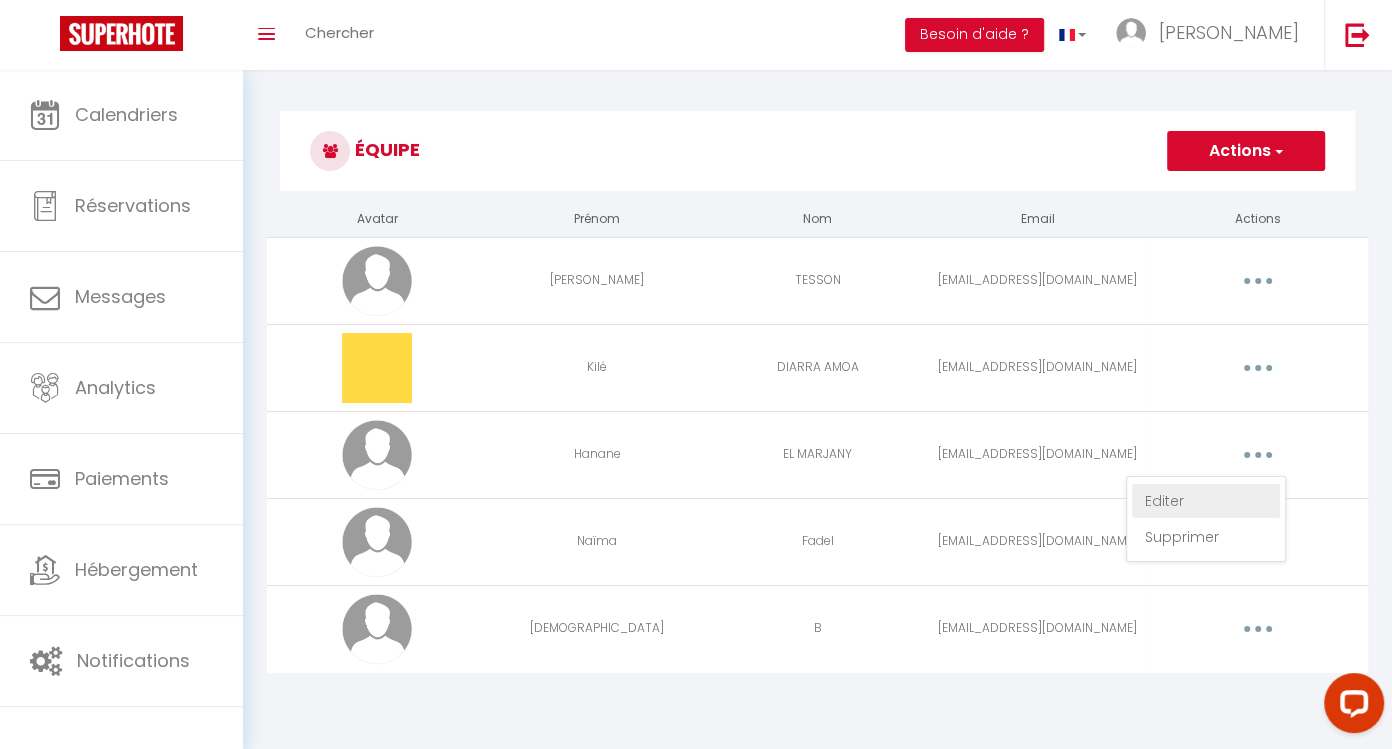 select 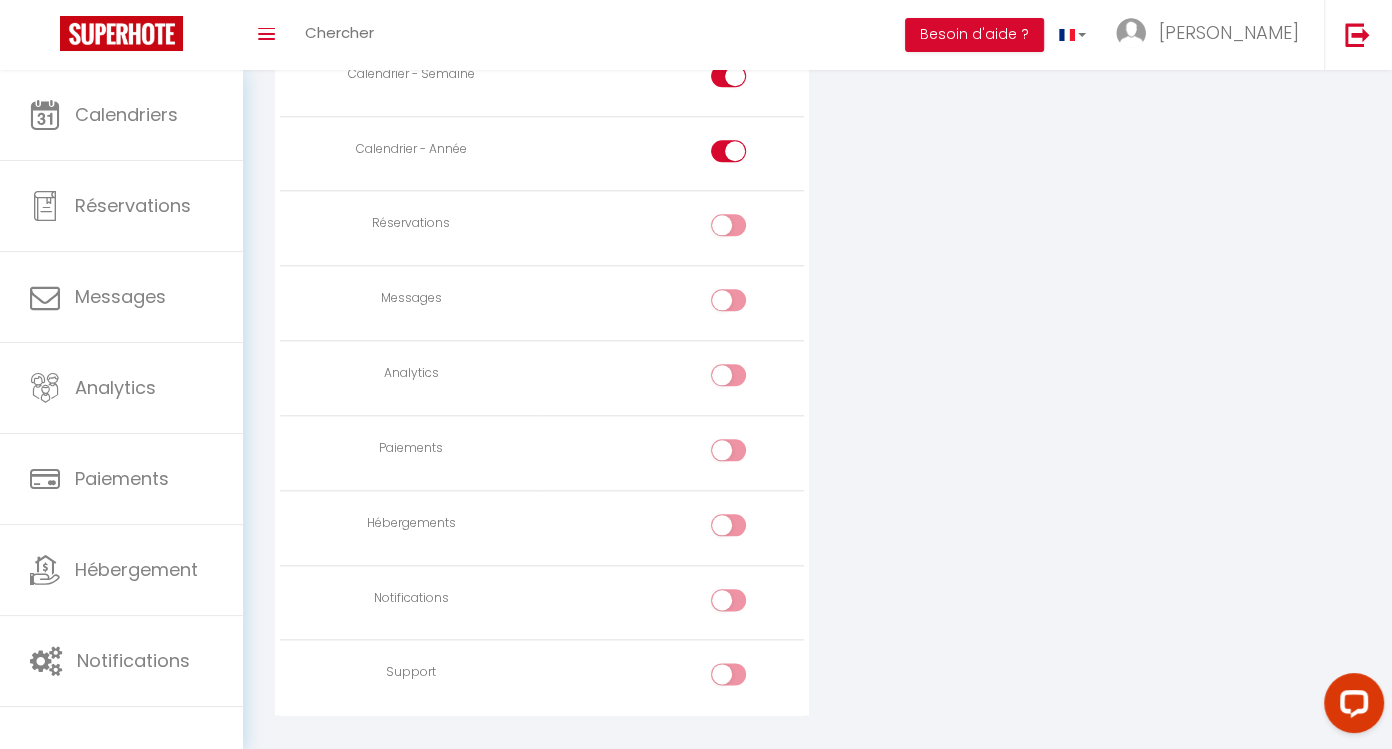 scroll, scrollTop: 1449, scrollLeft: 0, axis: vertical 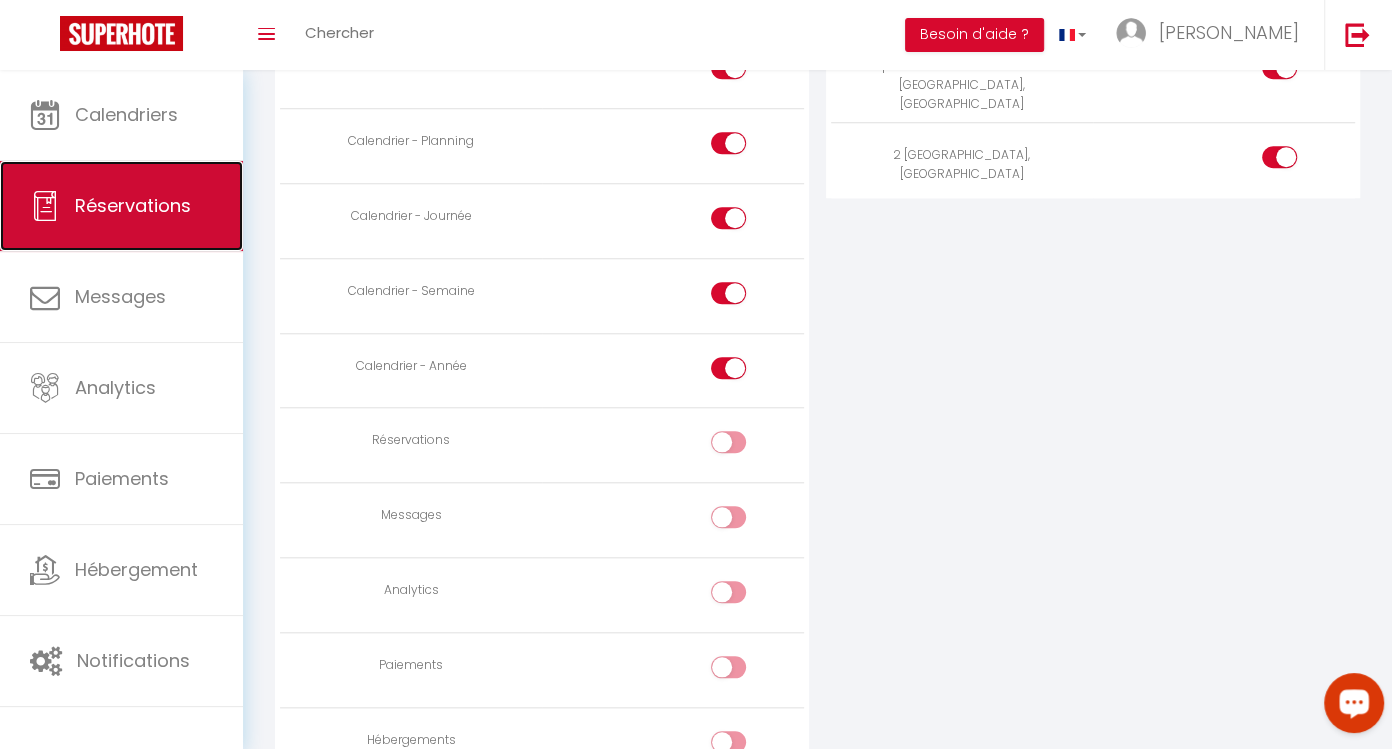 click on "Réservations" at bounding box center [133, 205] 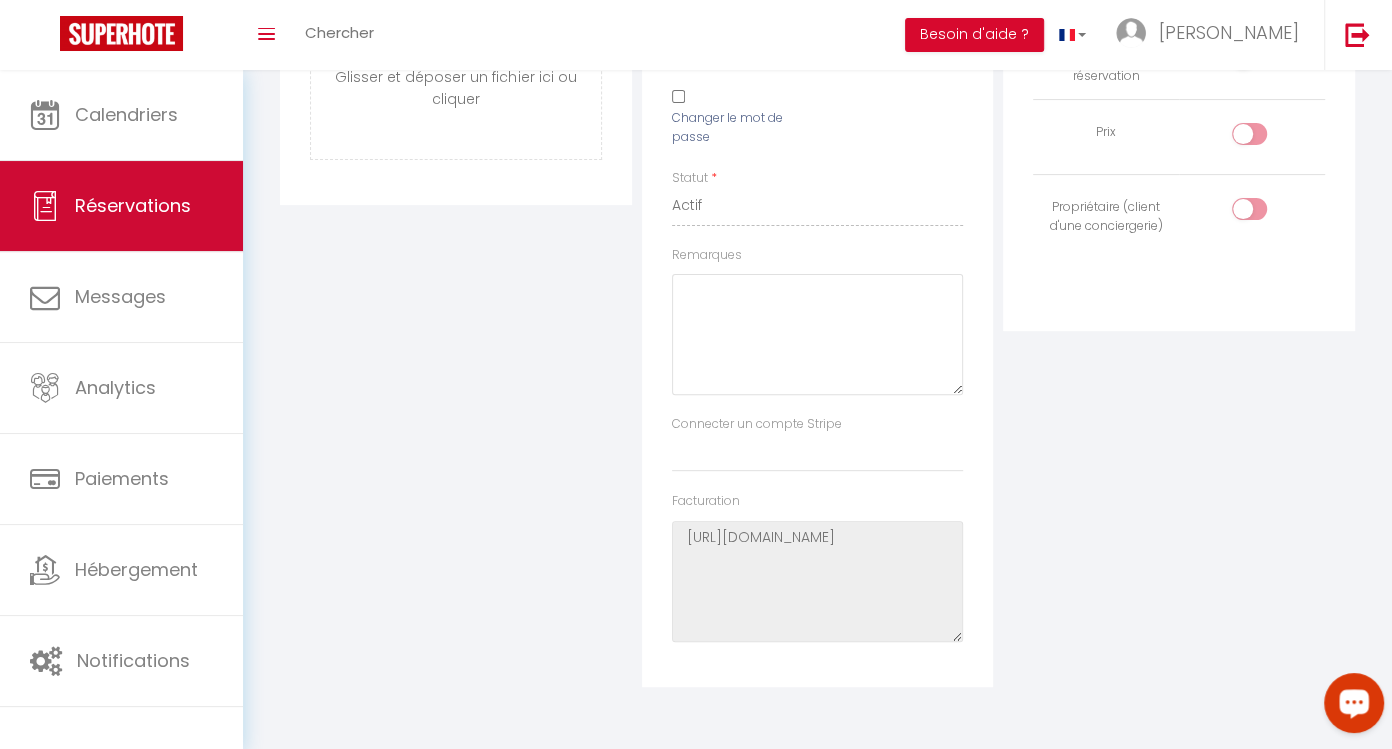 select on "not_cancelled" 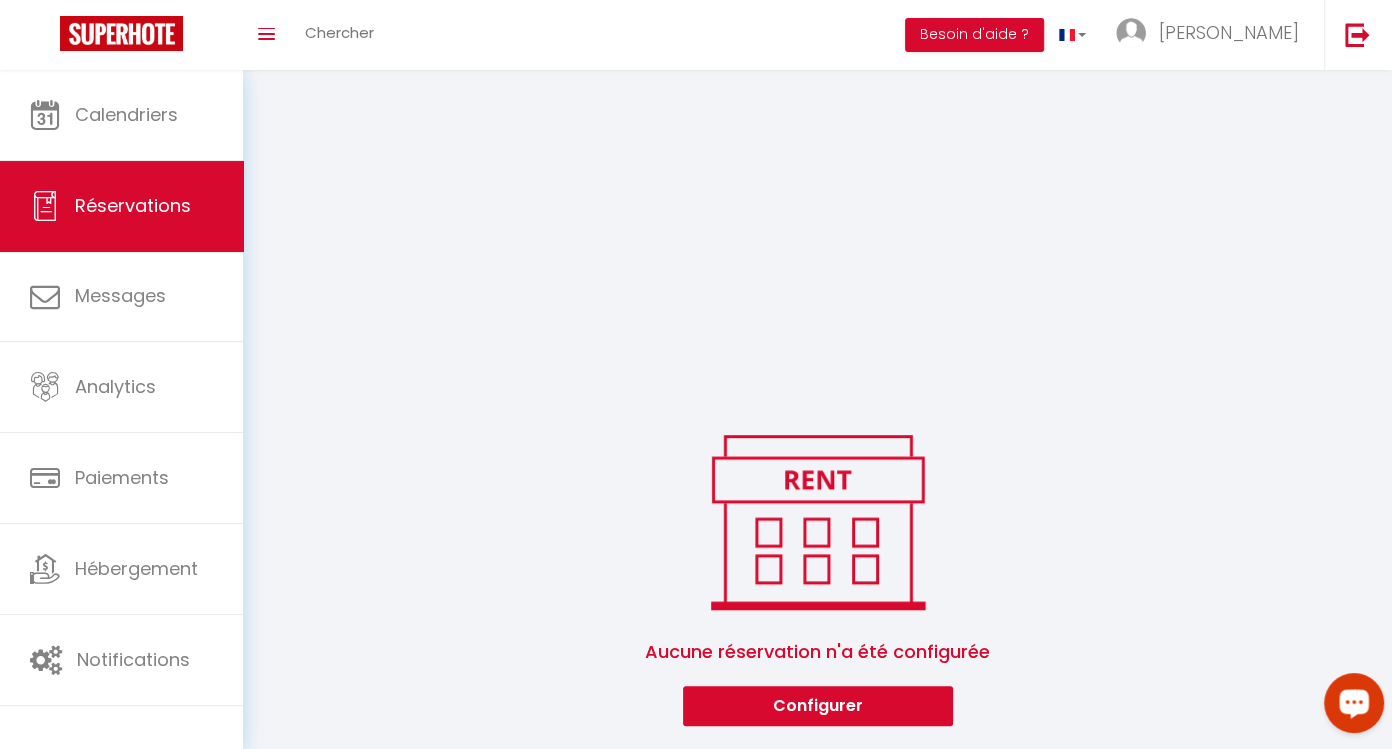 scroll, scrollTop: 2377, scrollLeft: 0, axis: vertical 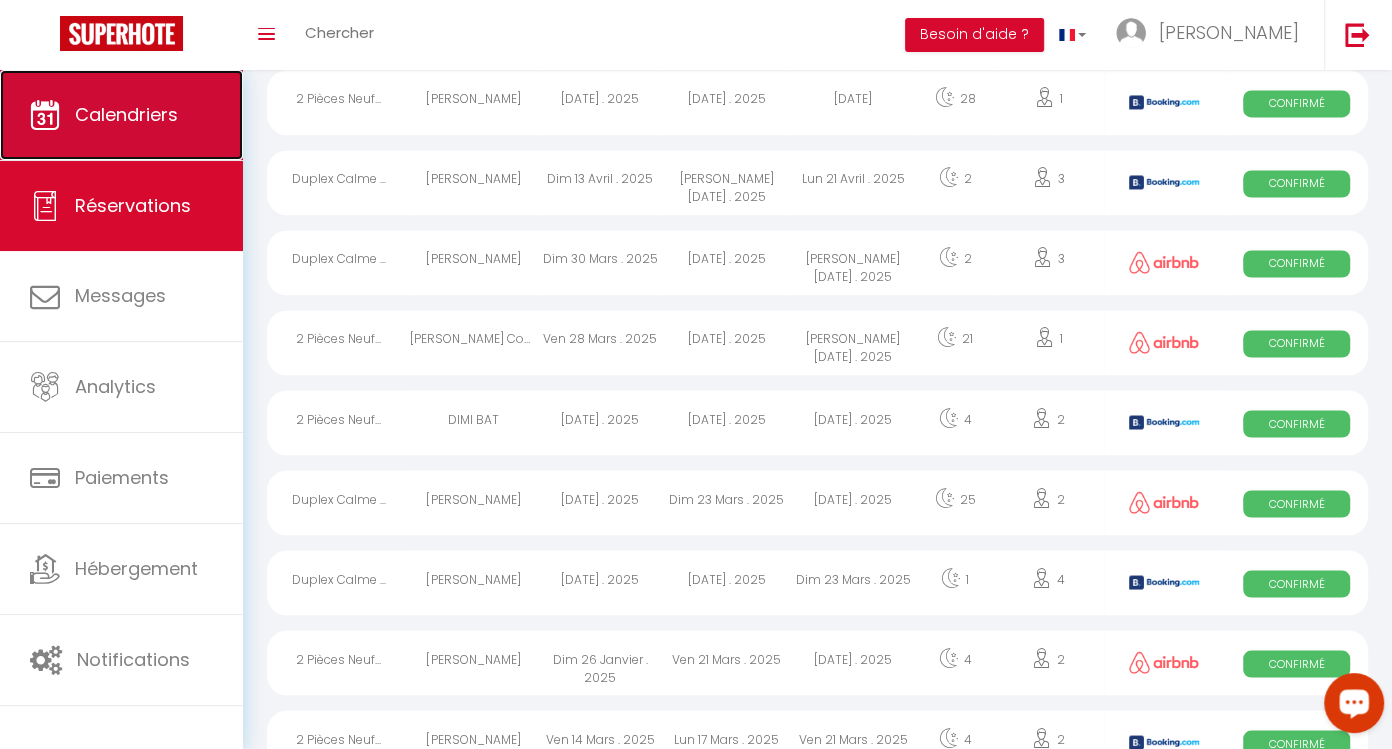 click on "Calendriers" at bounding box center [121, 115] 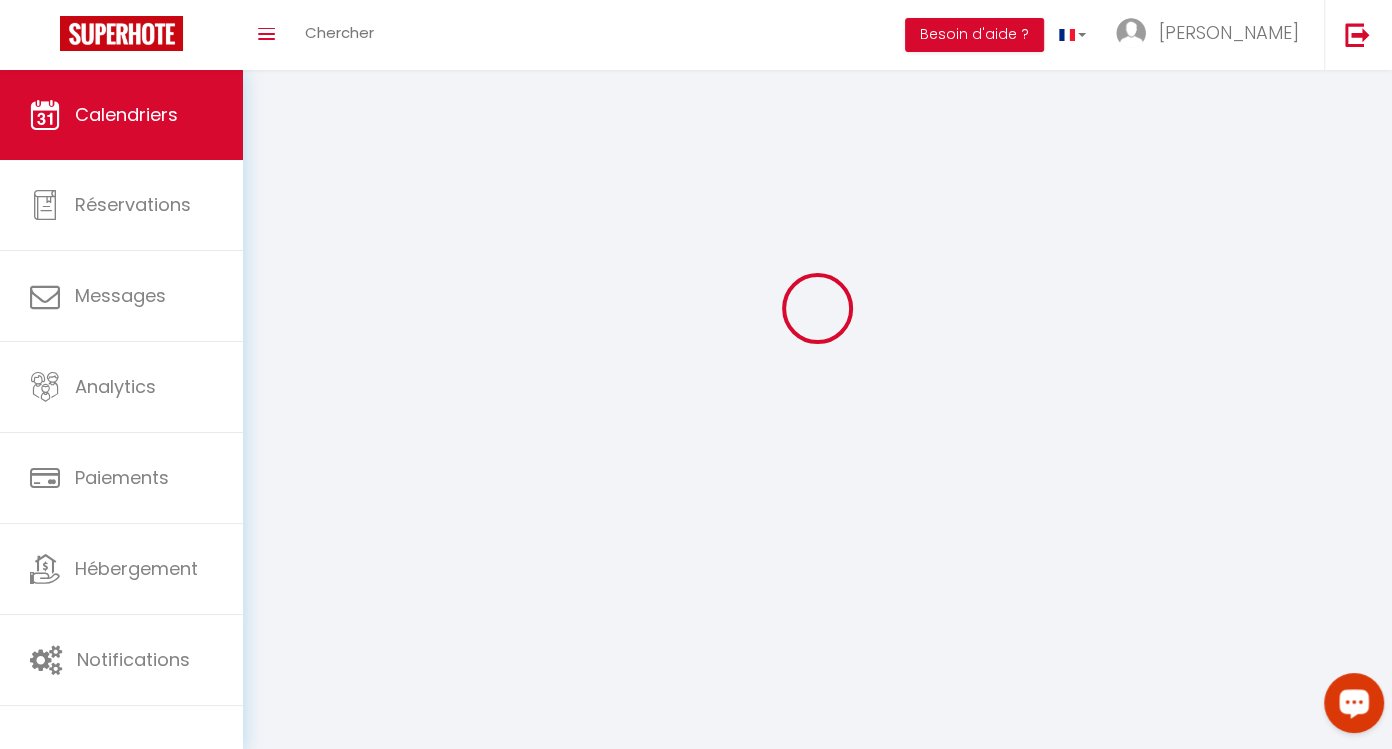scroll, scrollTop: 0, scrollLeft: 0, axis: both 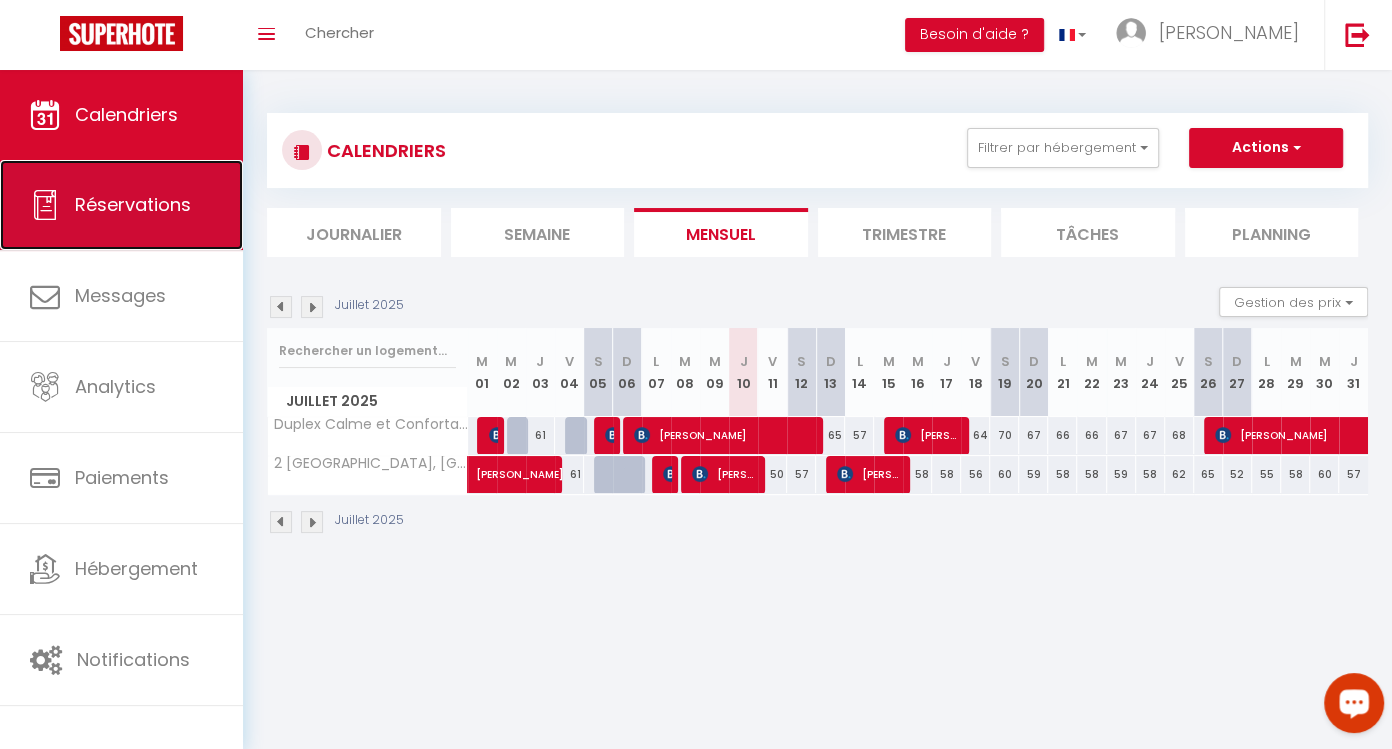 click on "Réservations" at bounding box center (133, 204) 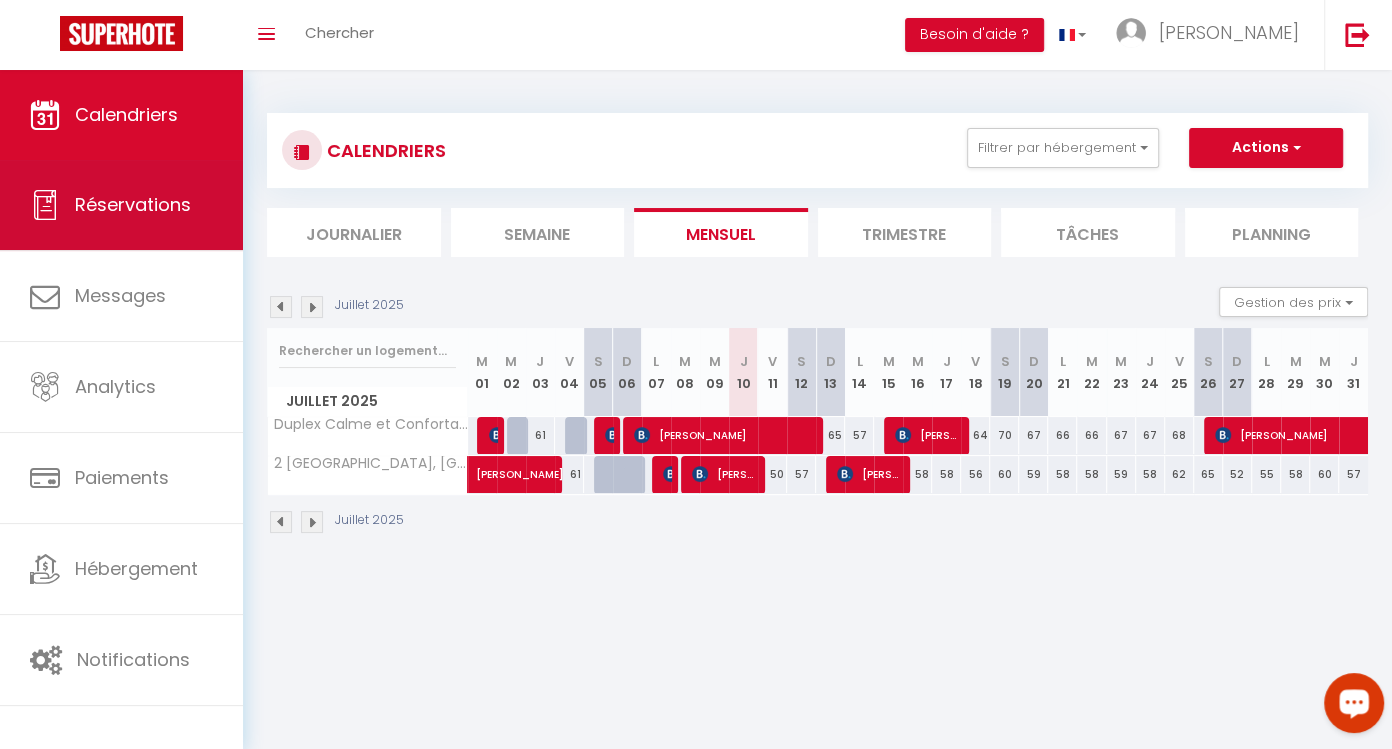 select on "not_cancelled" 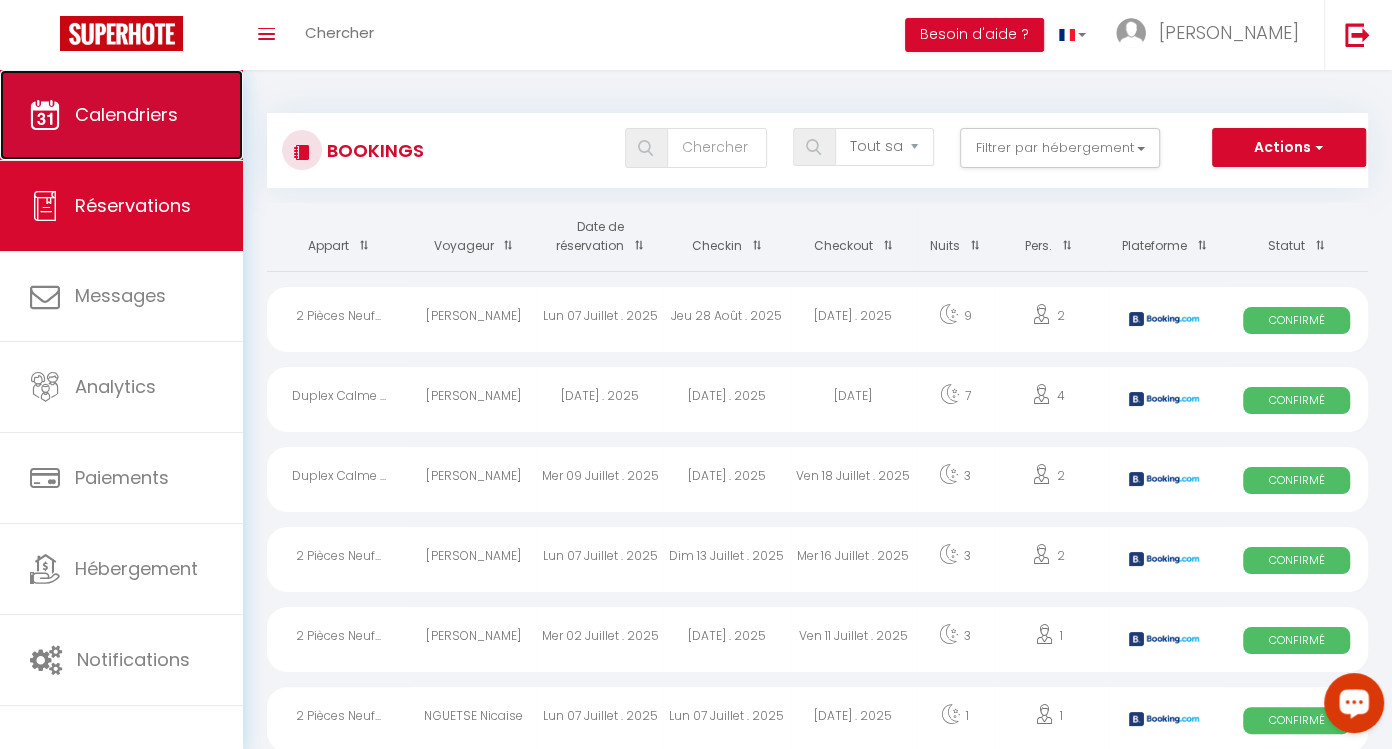 click on "Calendriers" at bounding box center [126, 114] 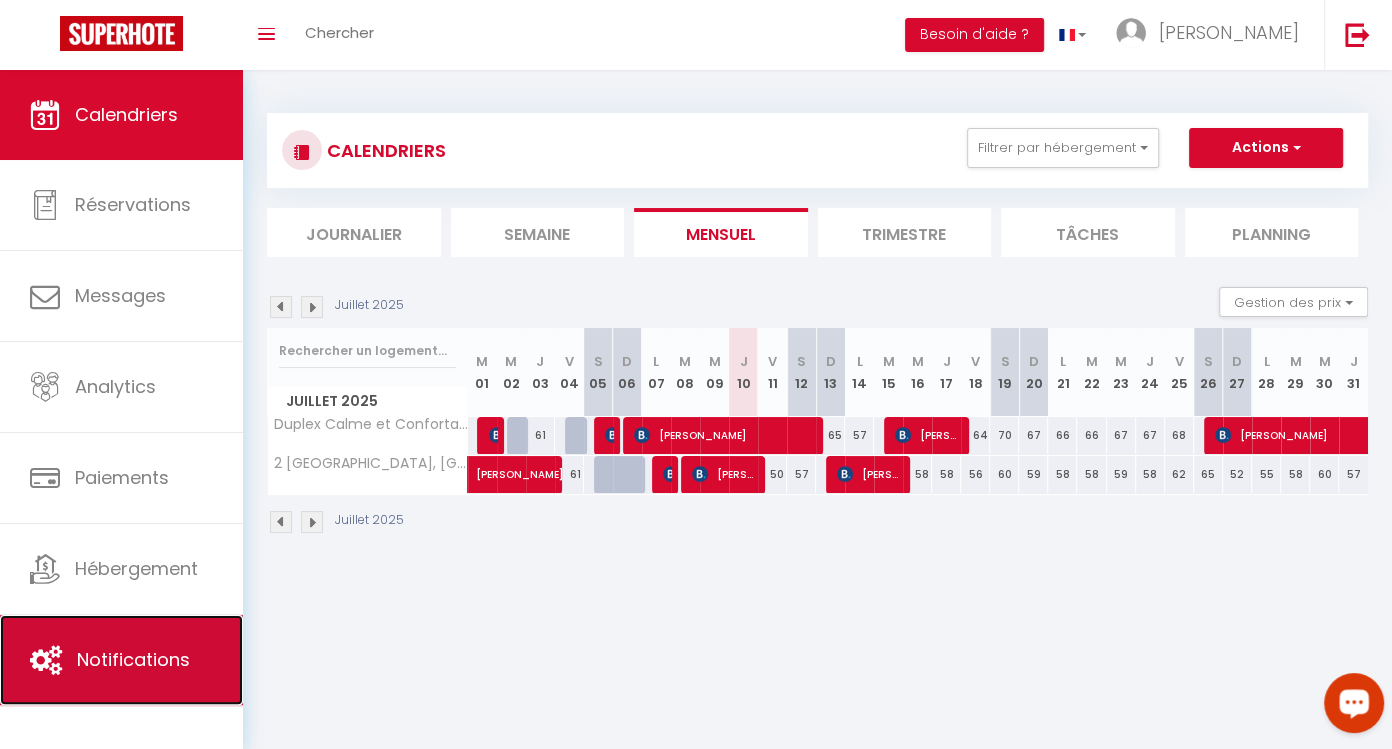 click on "Notifications" at bounding box center (133, 659) 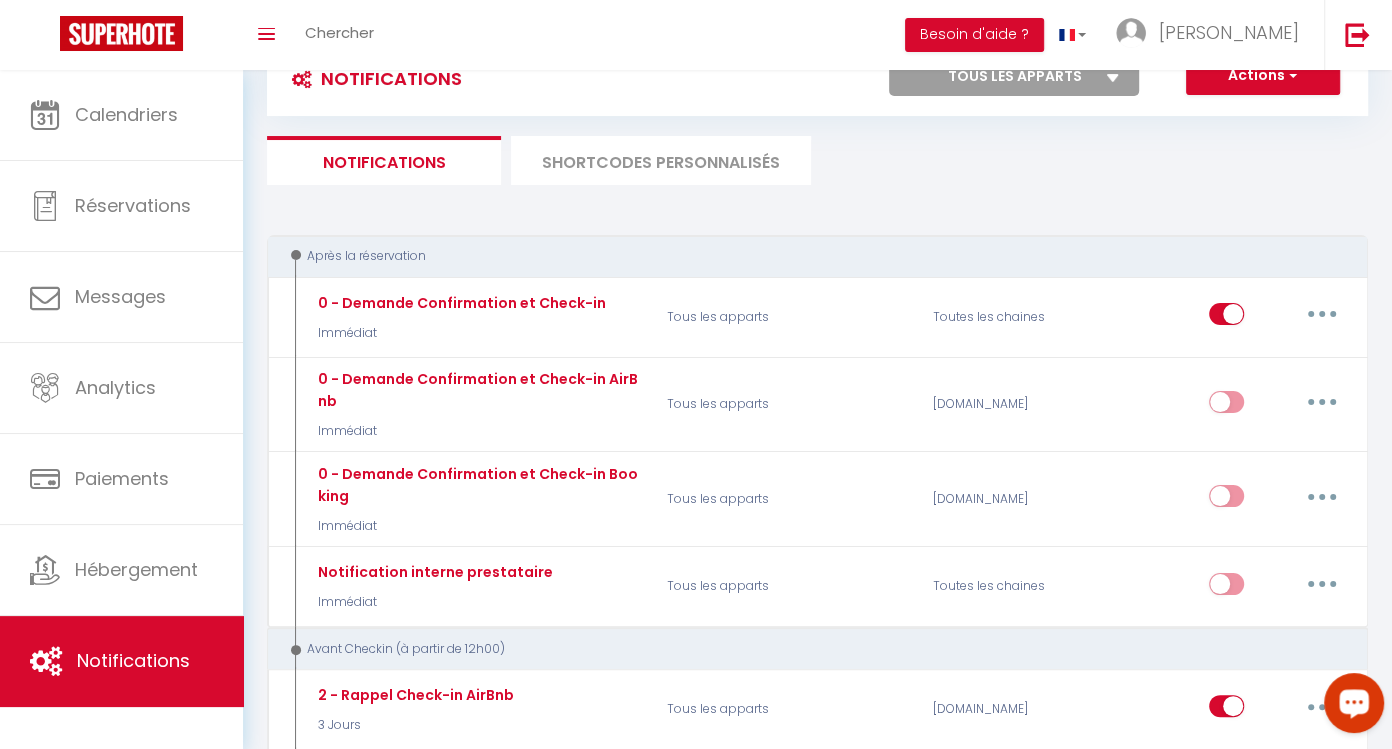 scroll, scrollTop: 0, scrollLeft: 0, axis: both 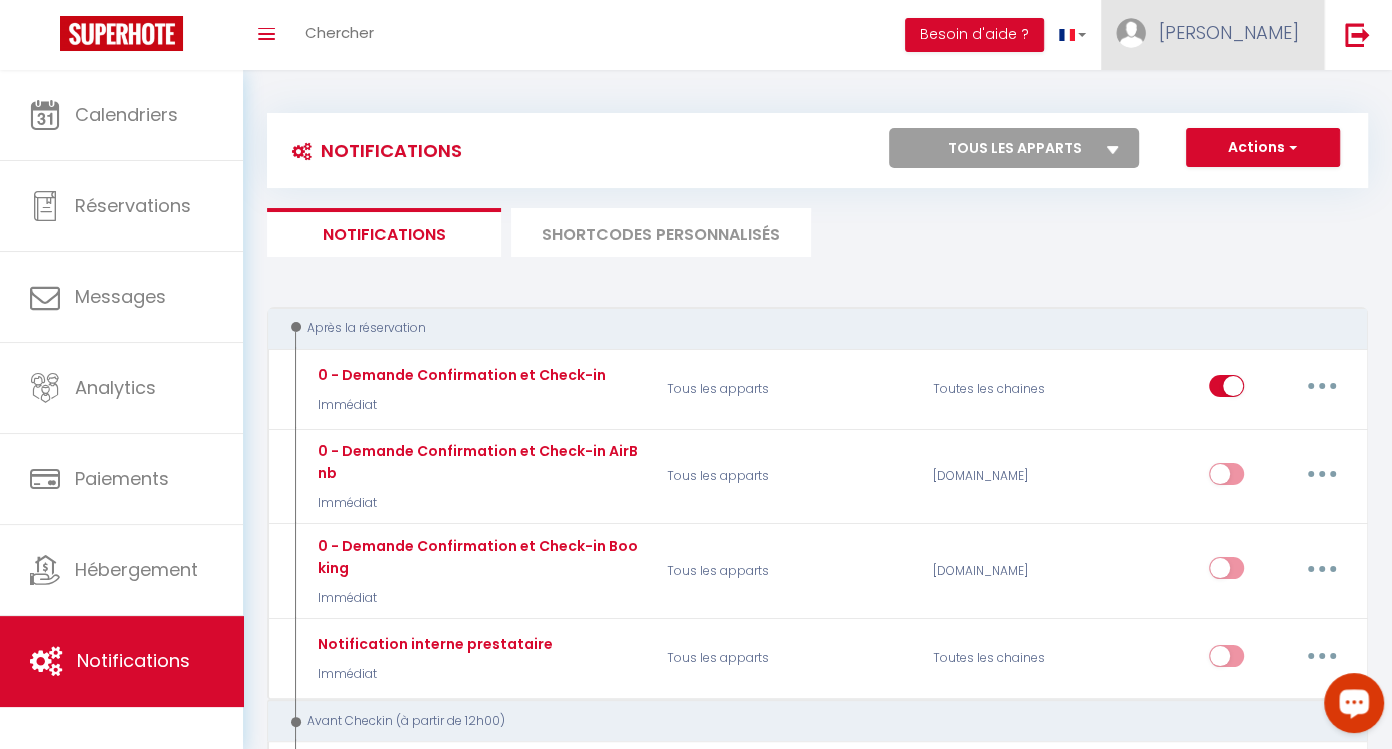 click on "[PERSON_NAME]" at bounding box center (1229, 32) 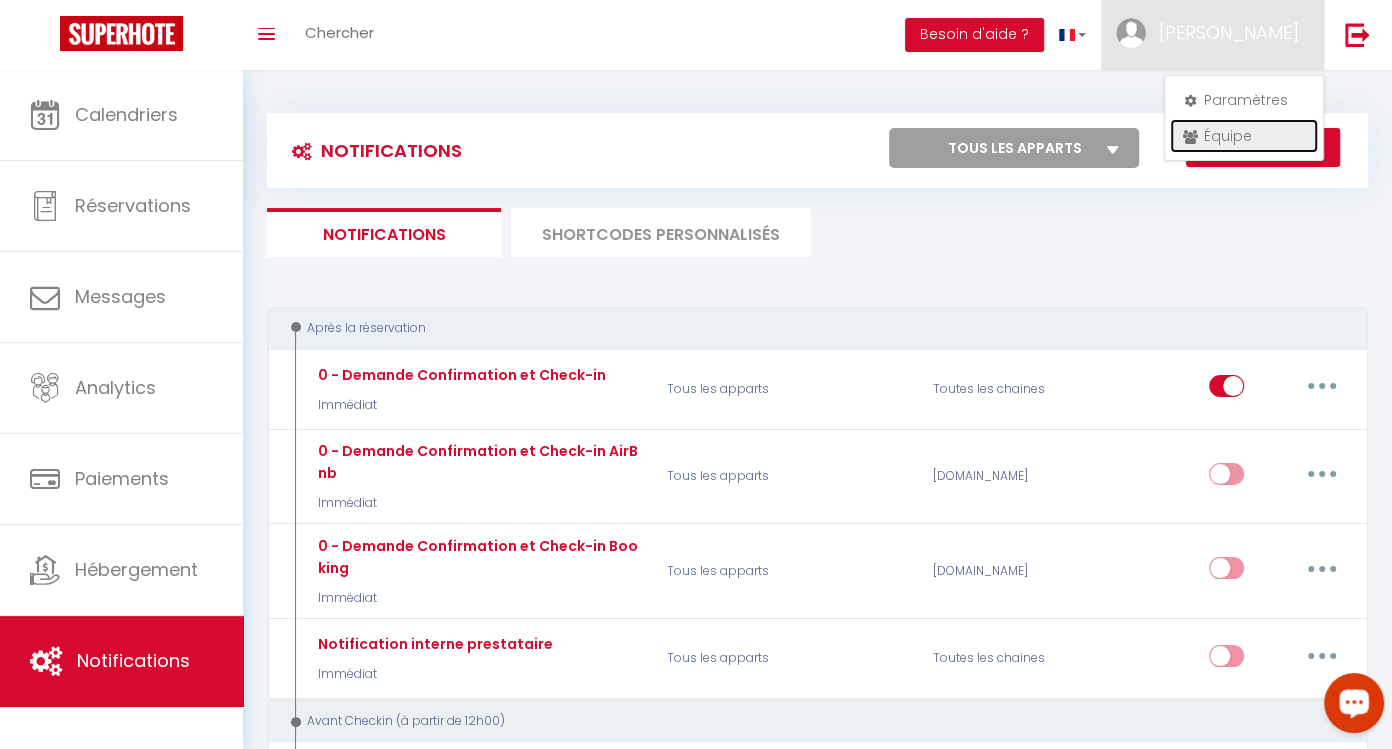 click on "Équipe" at bounding box center [1244, 136] 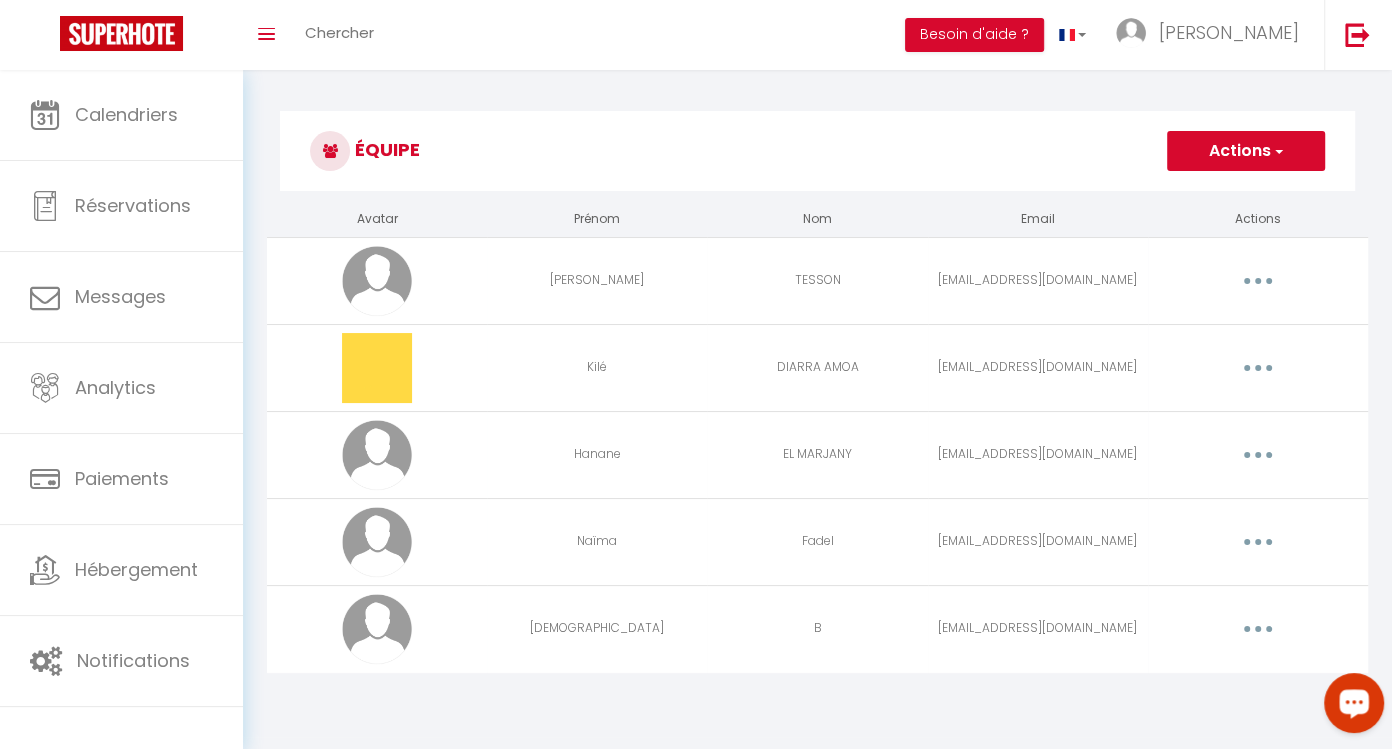 click at bounding box center [1258, 455] 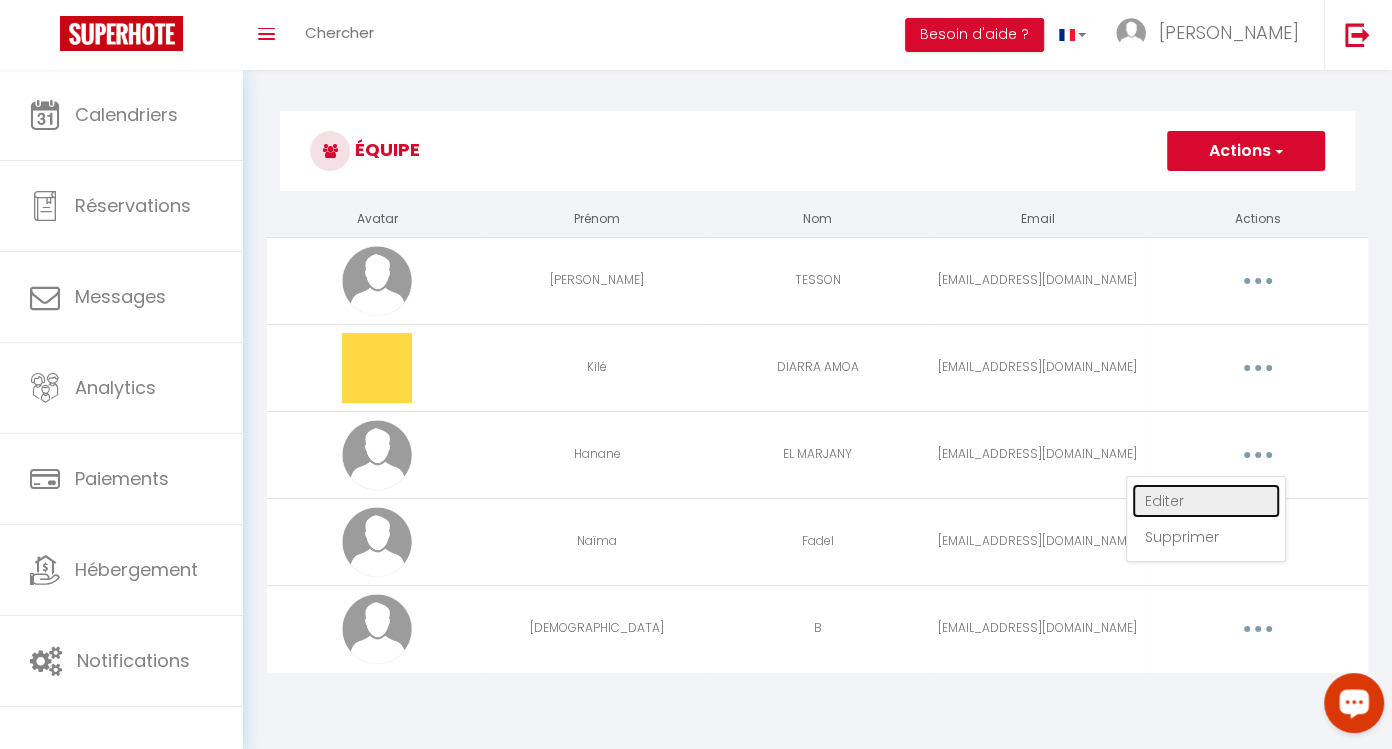 click on "Editer" at bounding box center (1206, 501) 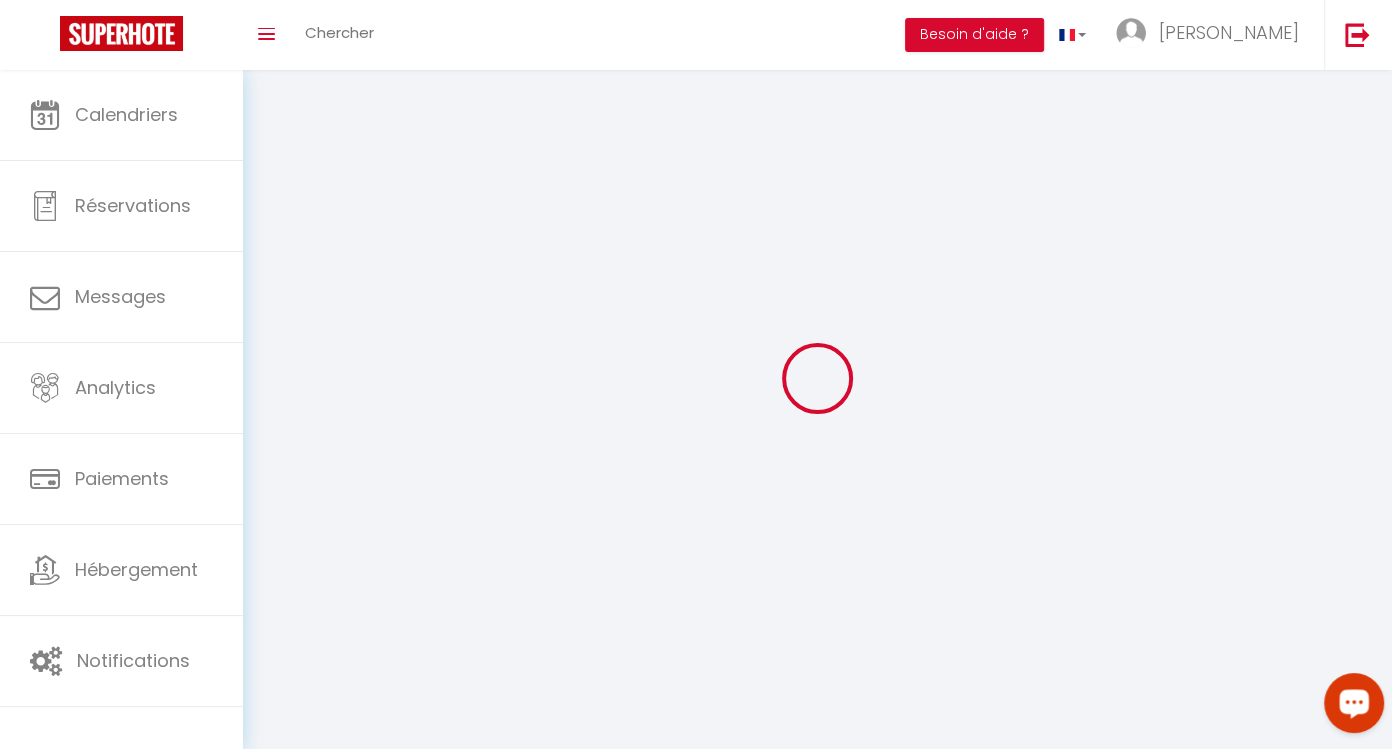 type on "Hanane" 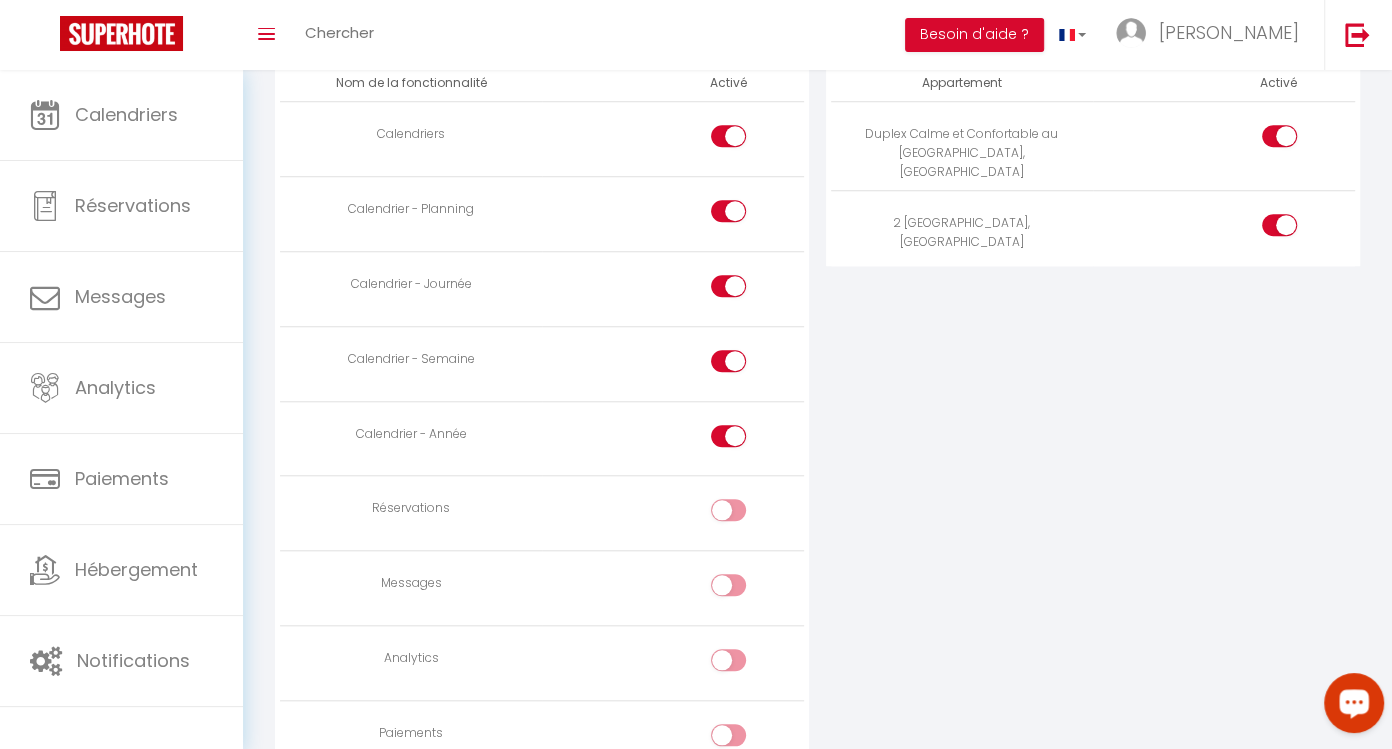 scroll, scrollTop: 1164, scrollLeft: 0, axis: vertical 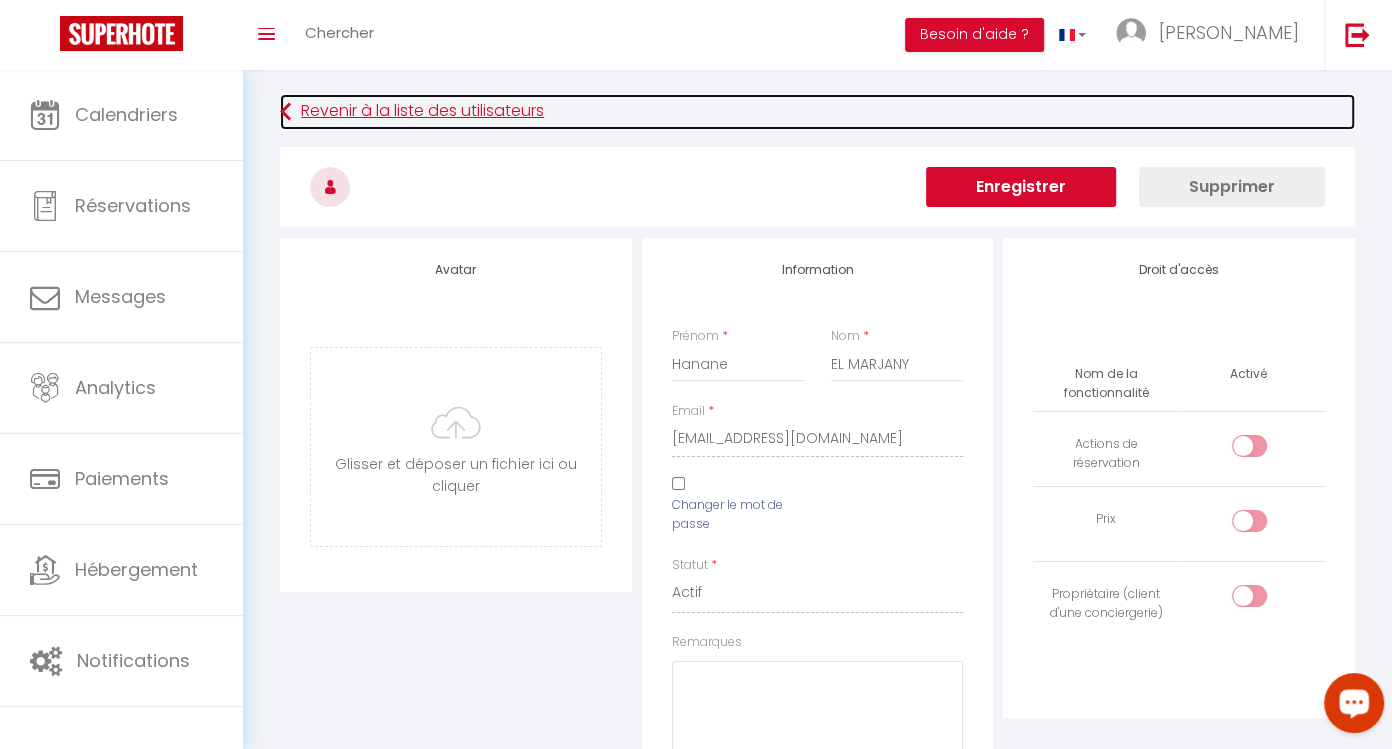 click on "Revenir à la liste des utilisateurs" at bounding box center [817, 112] 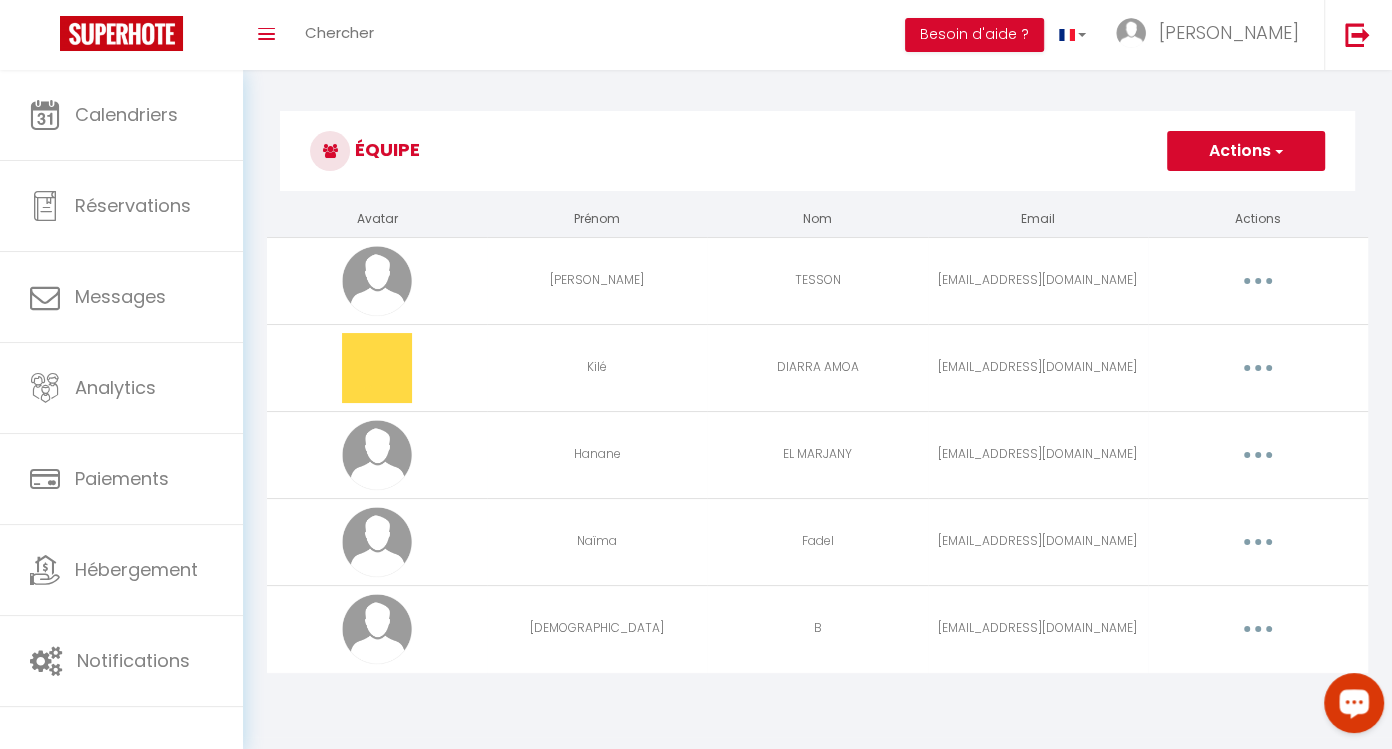click at bounding box center (1258, 368) 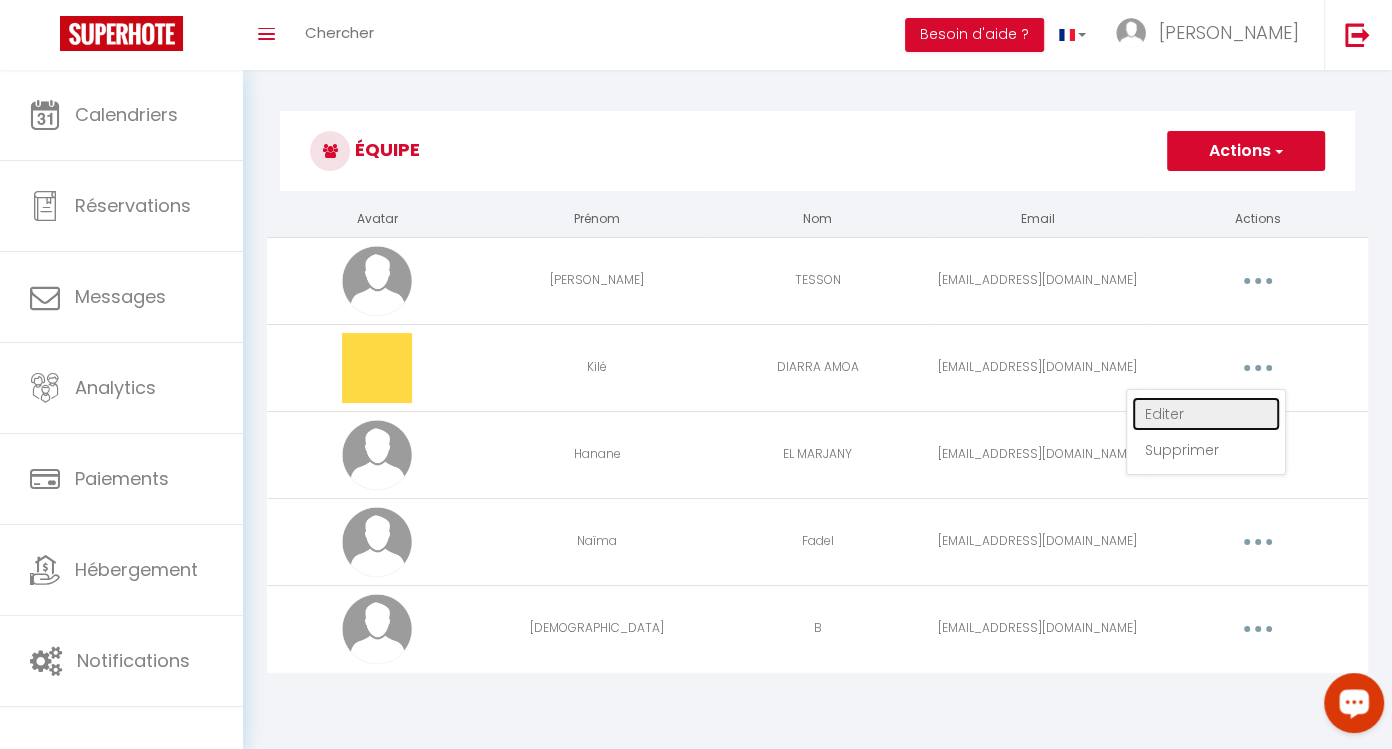 click on "Editer" at bounding box center (1206, 414) 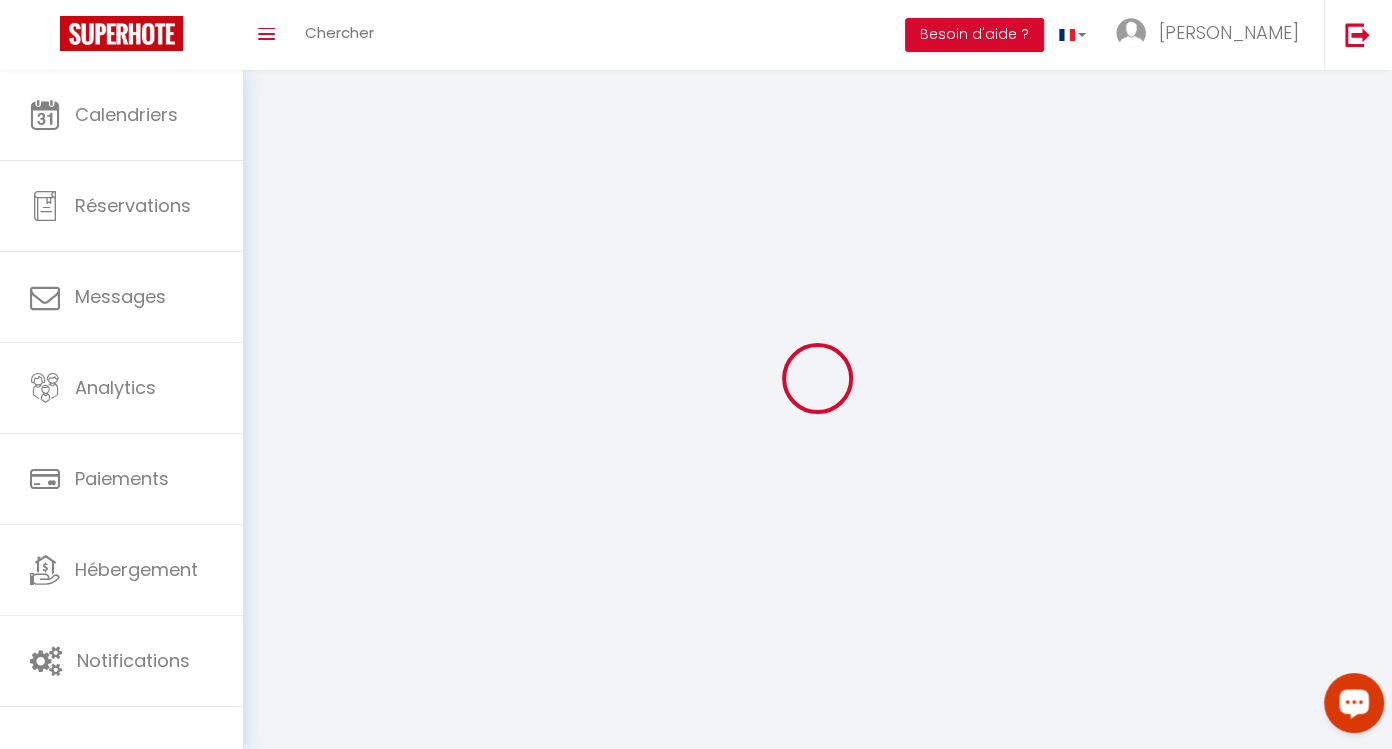 type on "Kilé" 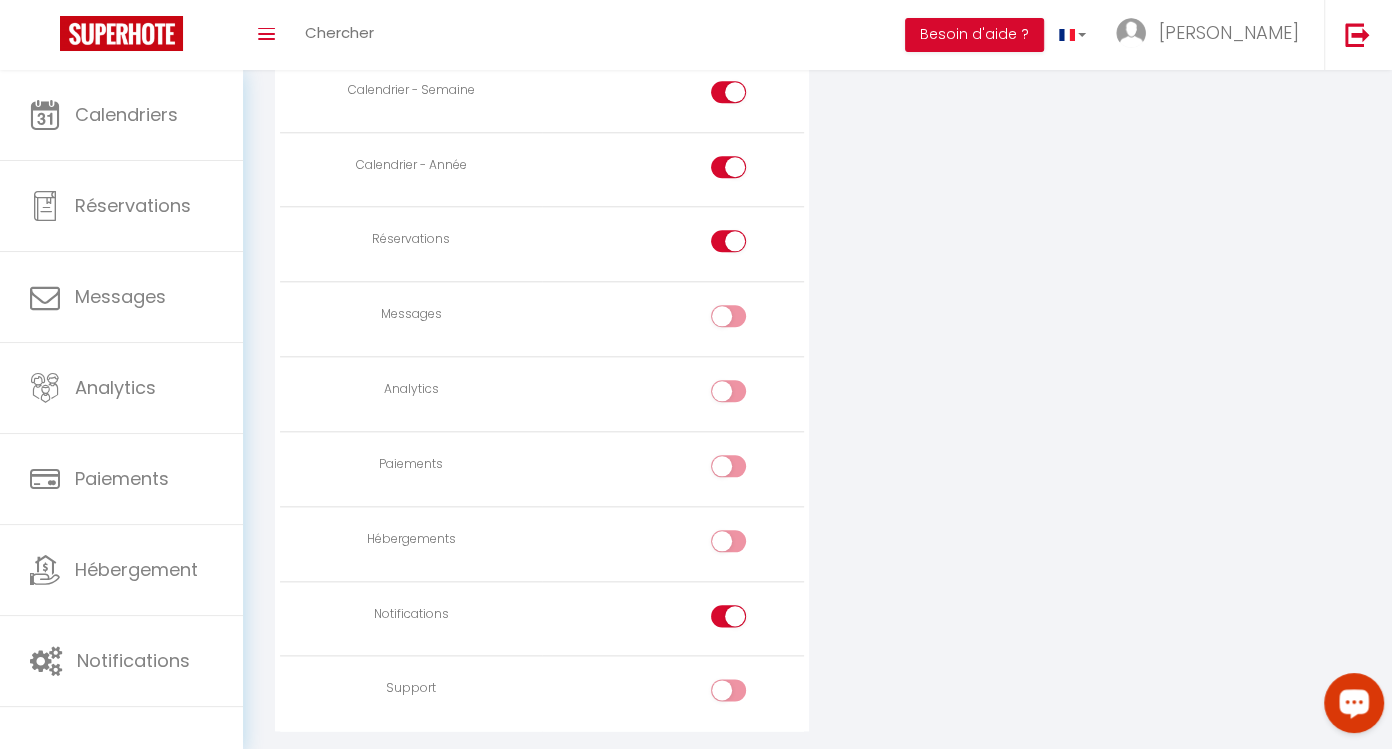 scroll, scrollTop: 1492, scrollLeft: 0, axis: vertical 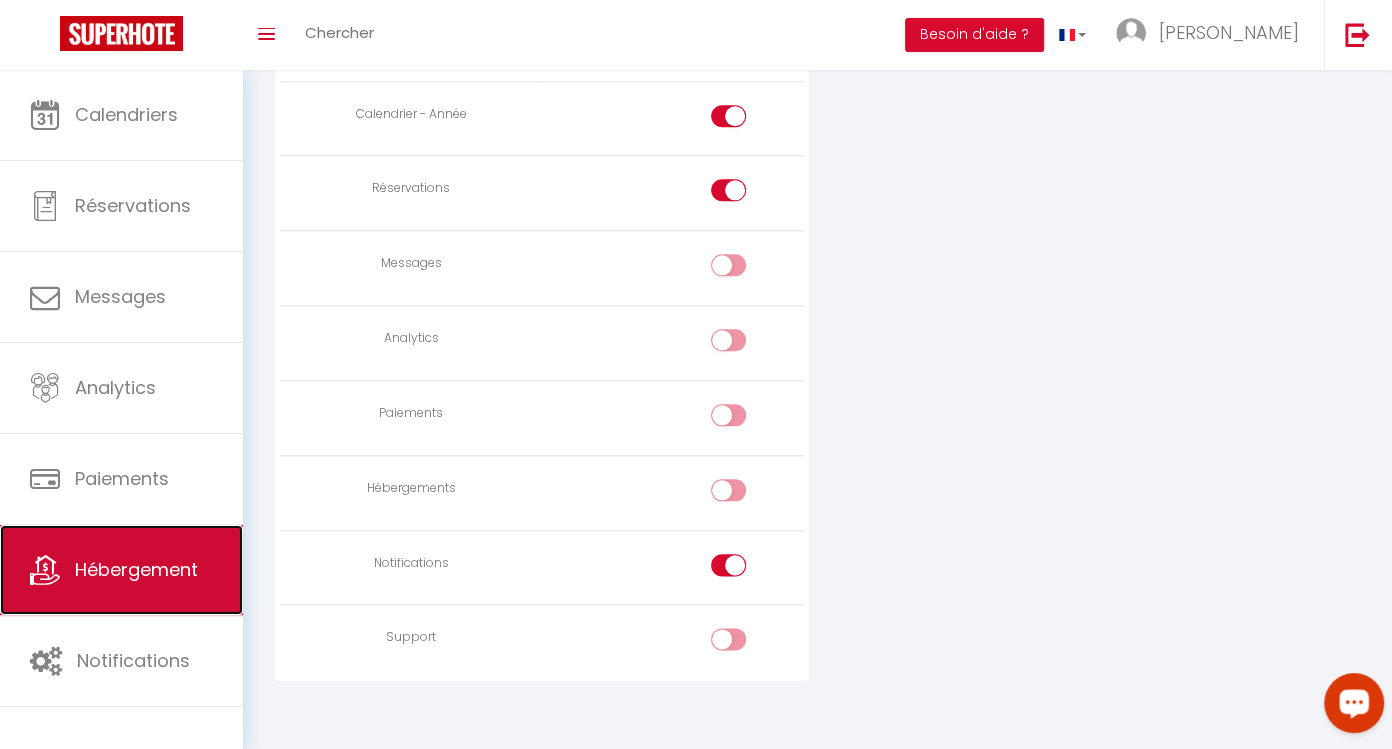 click on "Hébergement" at bounding box center [136, 569] 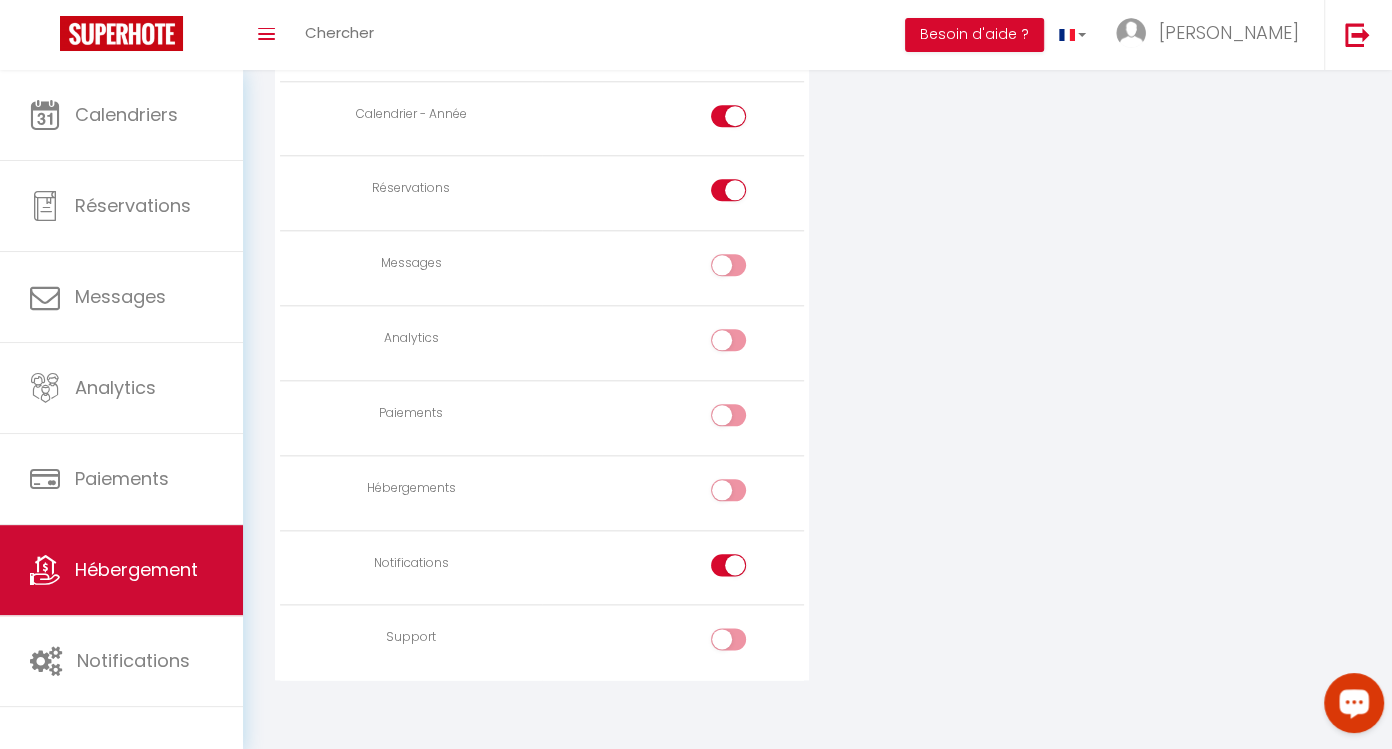 scroll, scrollTop: 0, scrollLeft: 0, axis: both 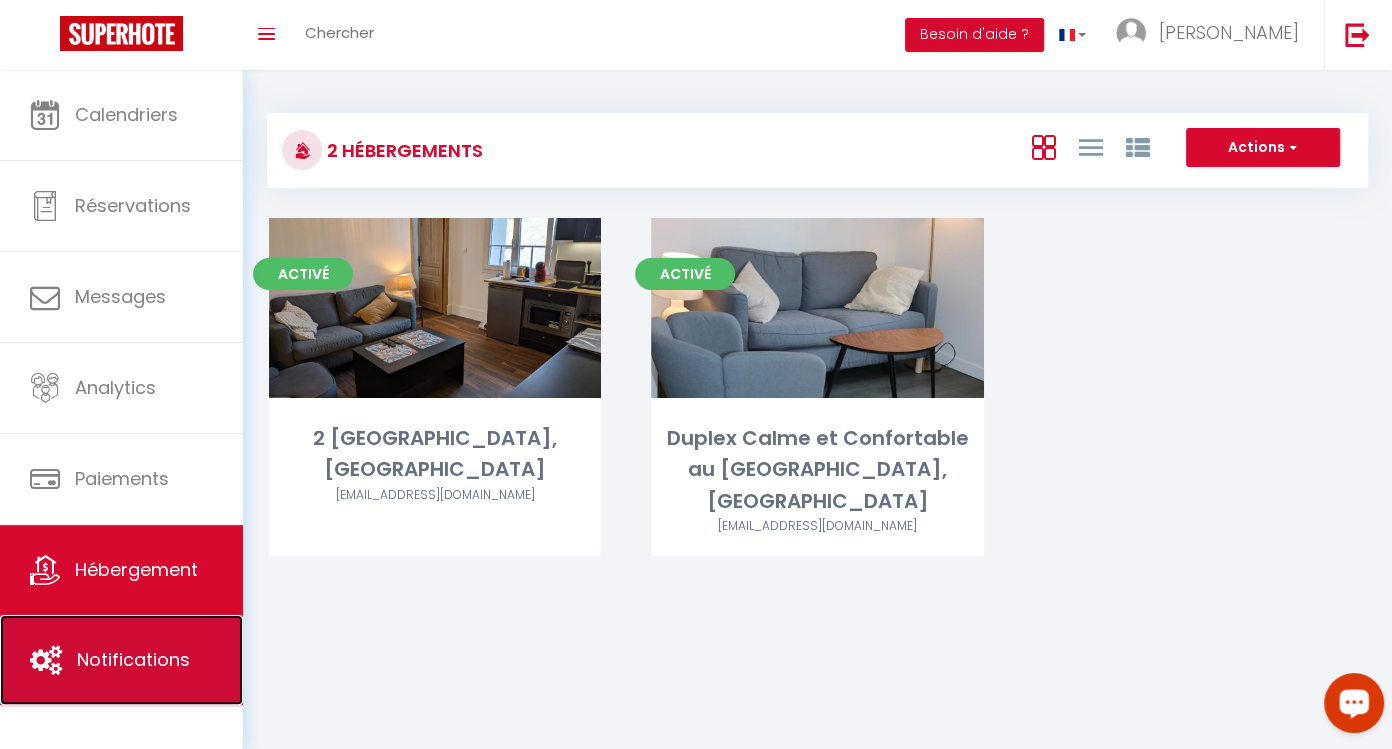 click on "Notifications" at bounding box center [121, 660] 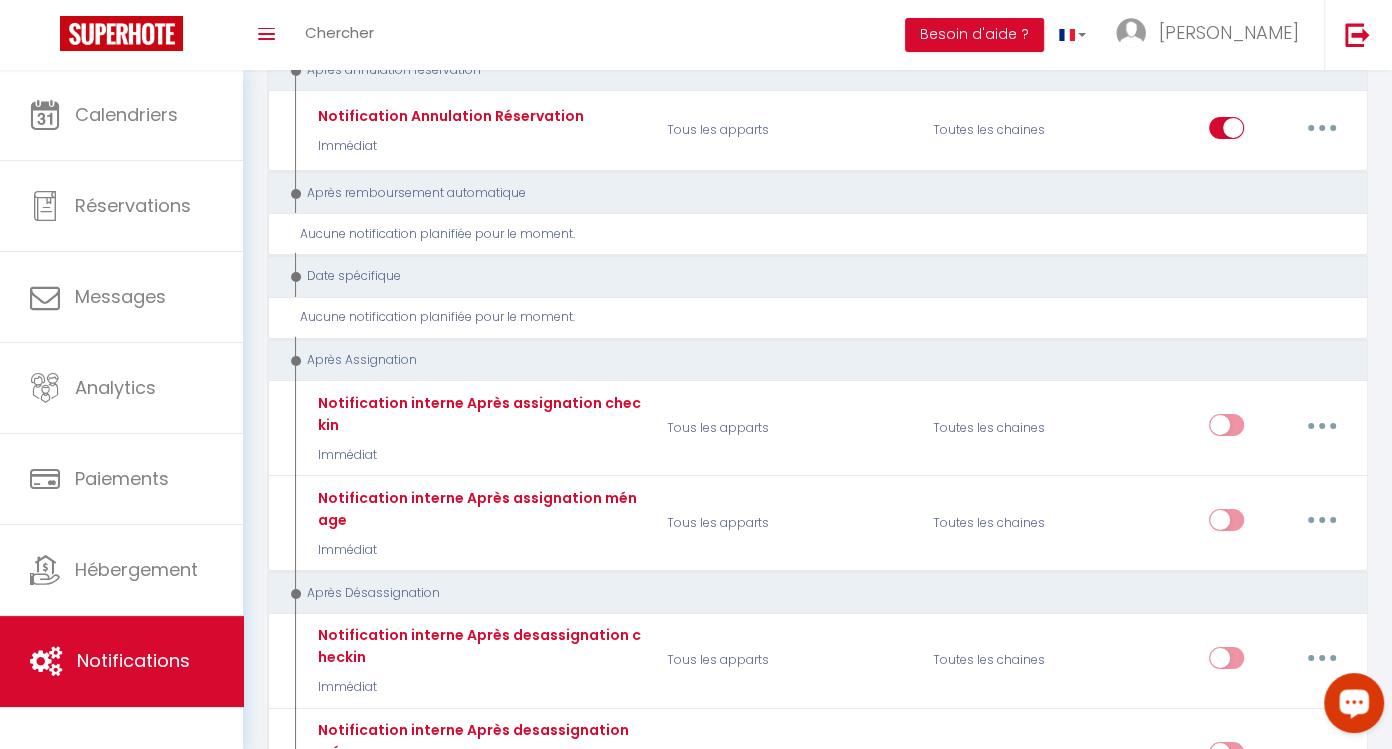 scroll, scrollTop: 4859, scrollLeft: 0, axis: vertical 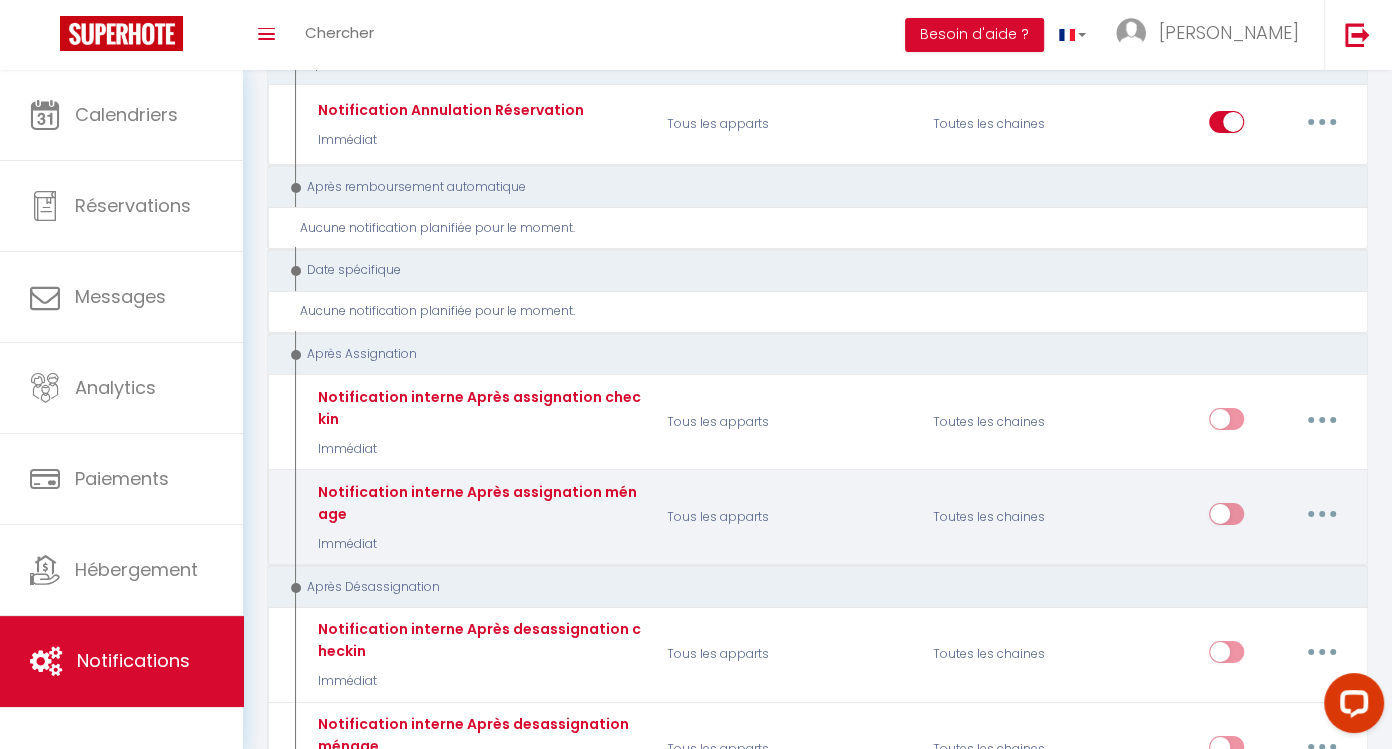 click at bounding box center (1322, 514) 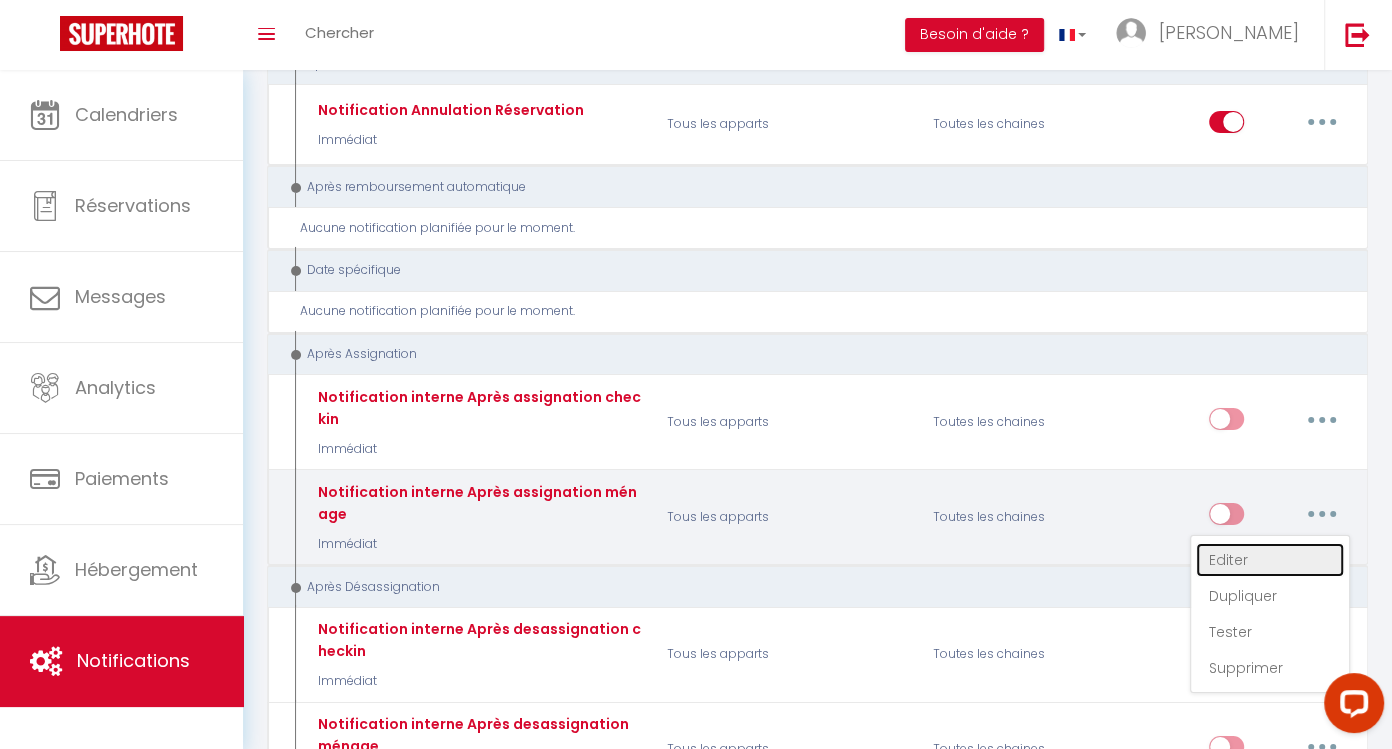 click on "Editer" at bounding box center (1270, 560) 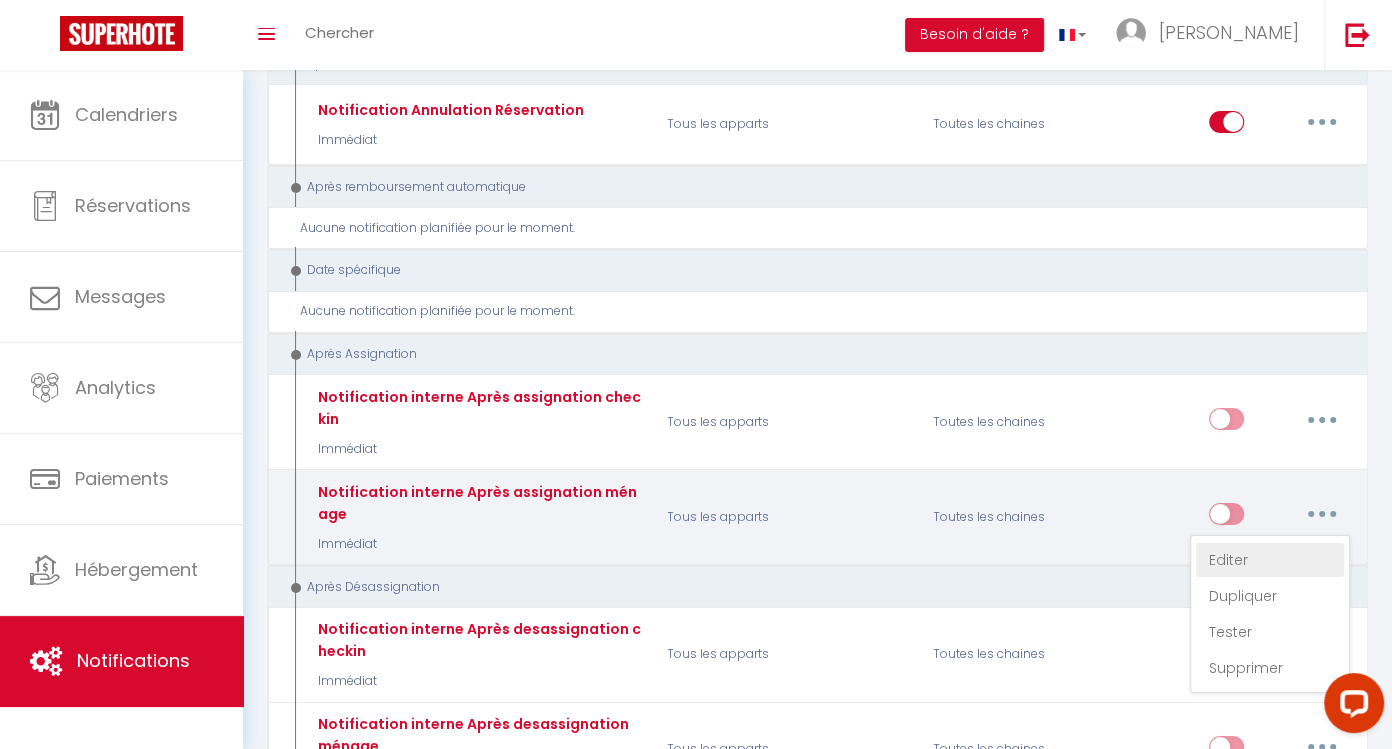 type on "Notification interne Après assignation ménage" 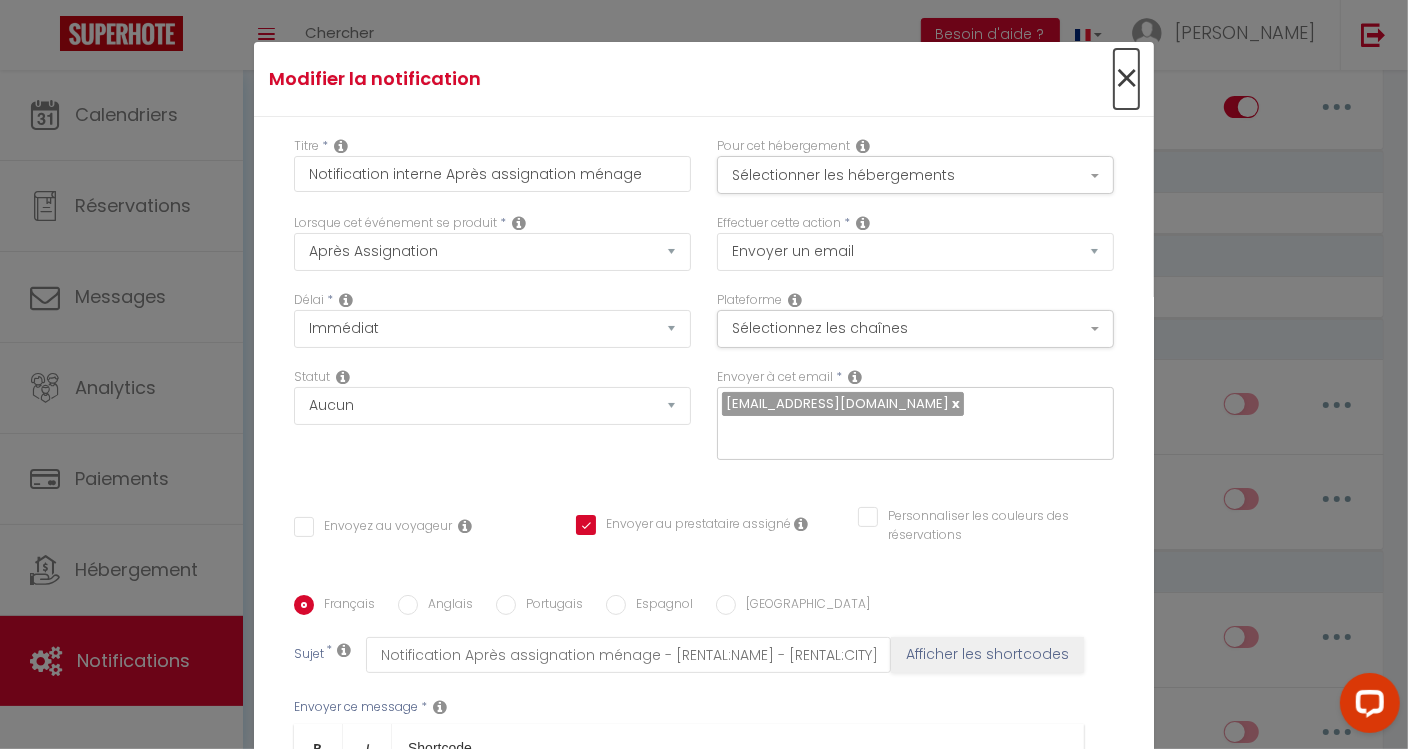 click on "×" at bounding box center (1126, 79) 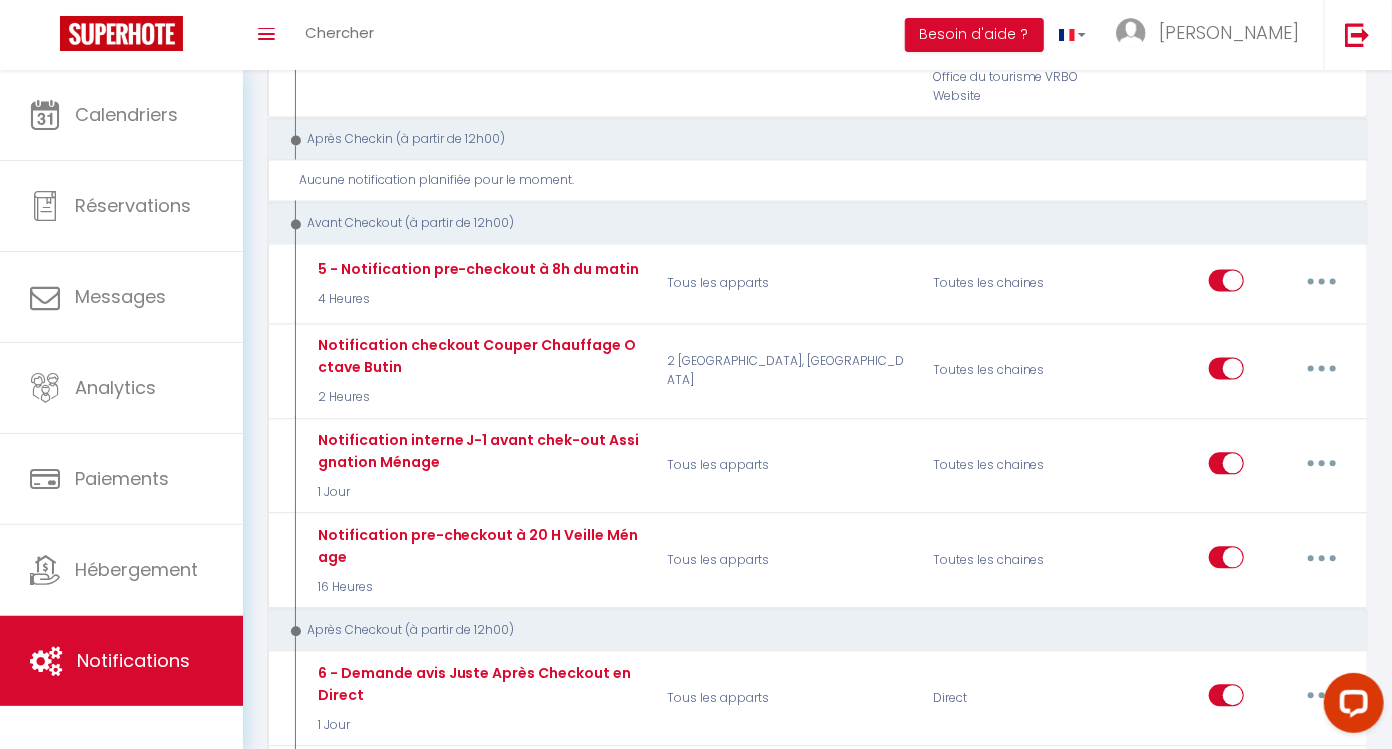 scroll, scrollTop: 1833, scrollLeft: 0, axis: vertical 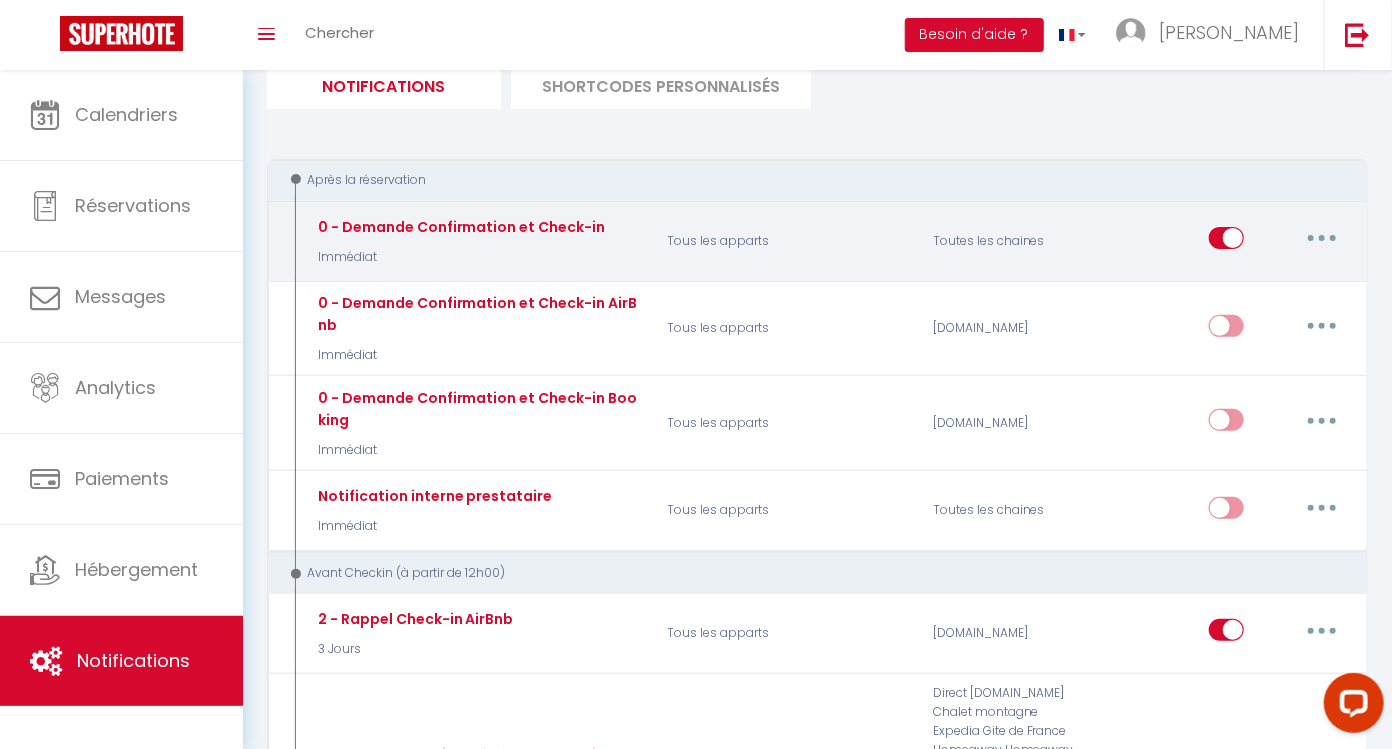 click at bounding box center [1322, 238] 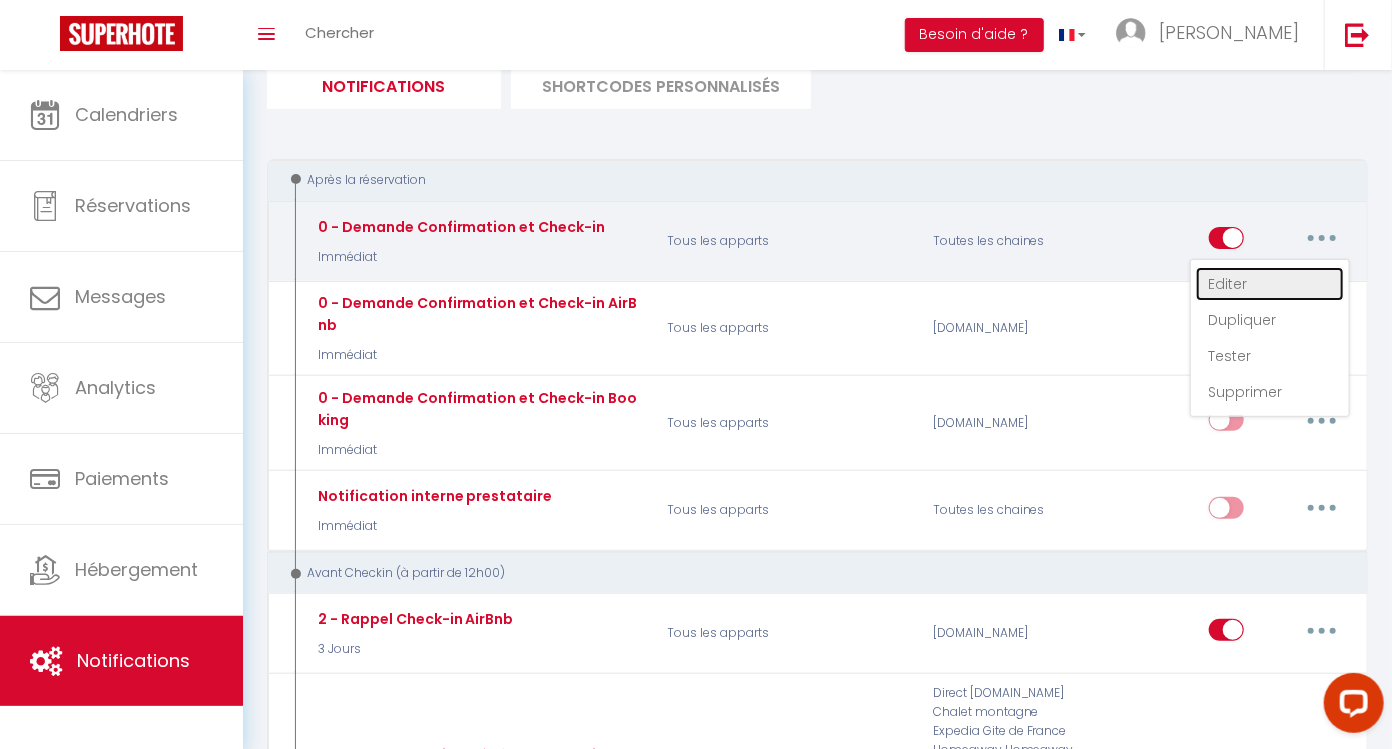 click on "Editer" at bounding box center (1270, 284) 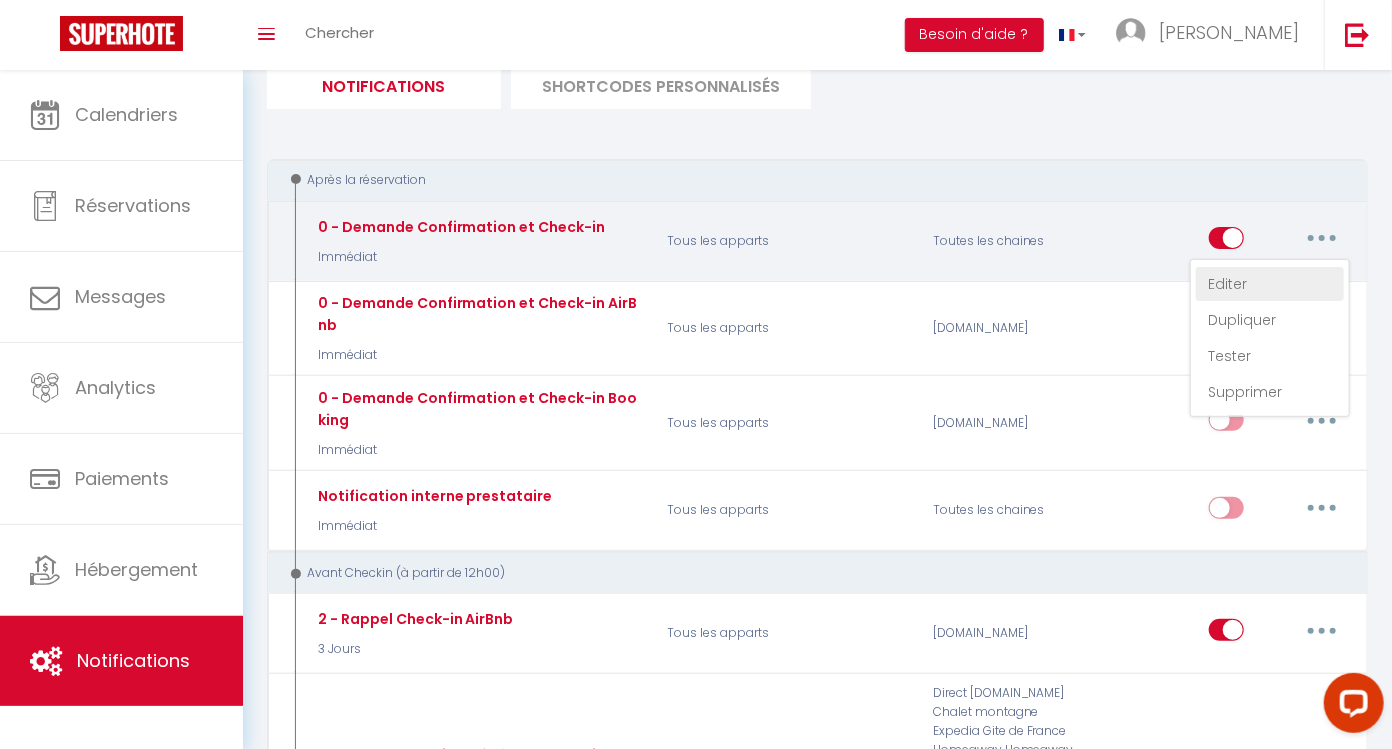 type on "0 - Demande Confirmation et Check-in" 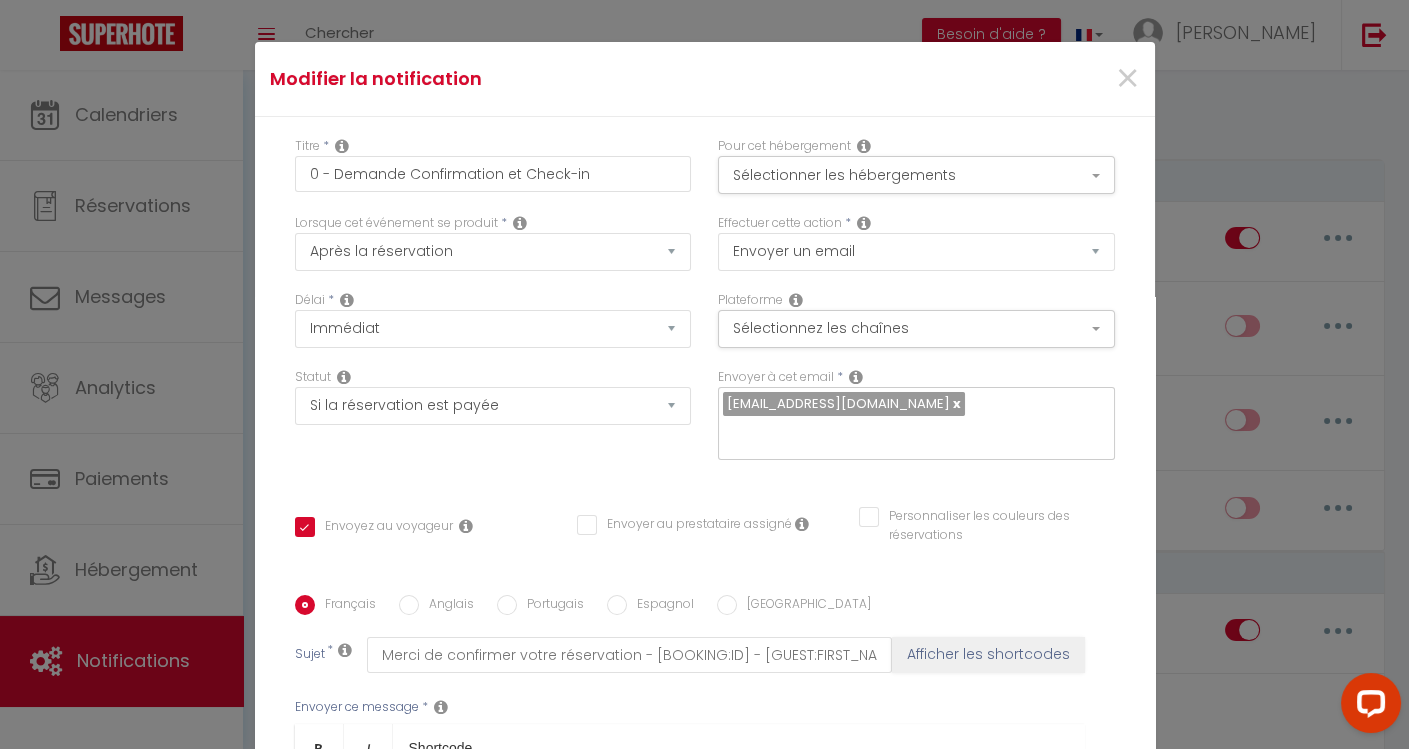 scroll, scrollTop: 312, scrollLeft: 0, axis: vertical 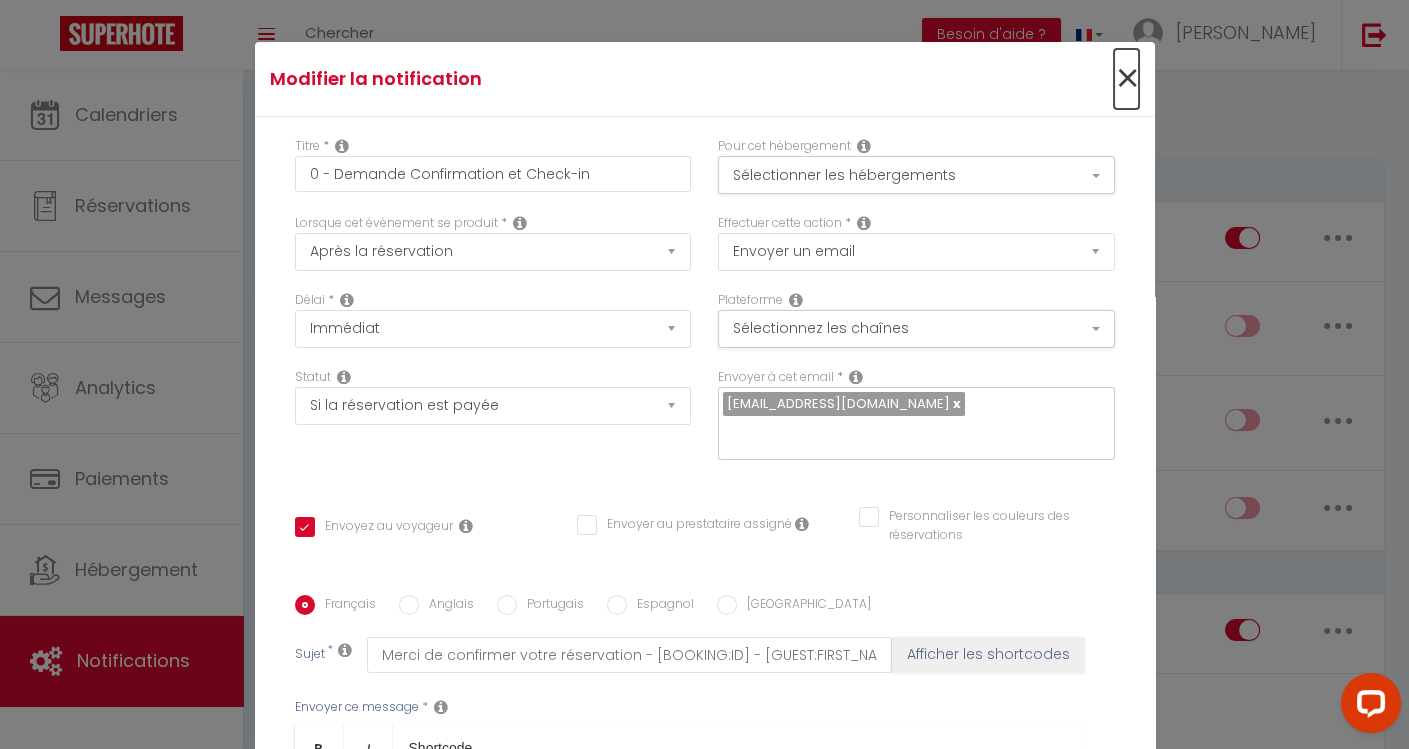 click on "×" at bounding box center (1126, 79) 